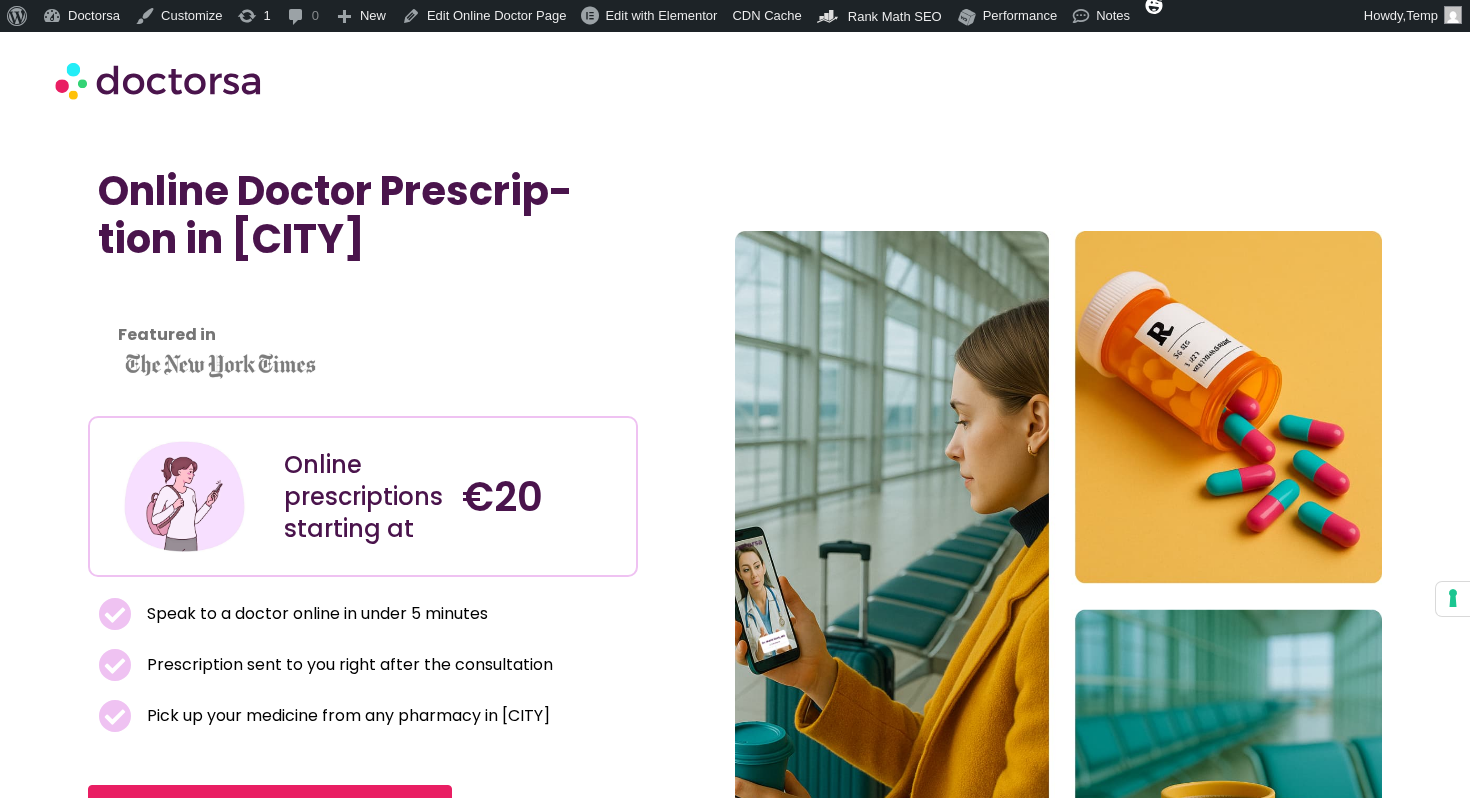 scroll, scrollTop: 0, scrollLeft: 0, axis: both 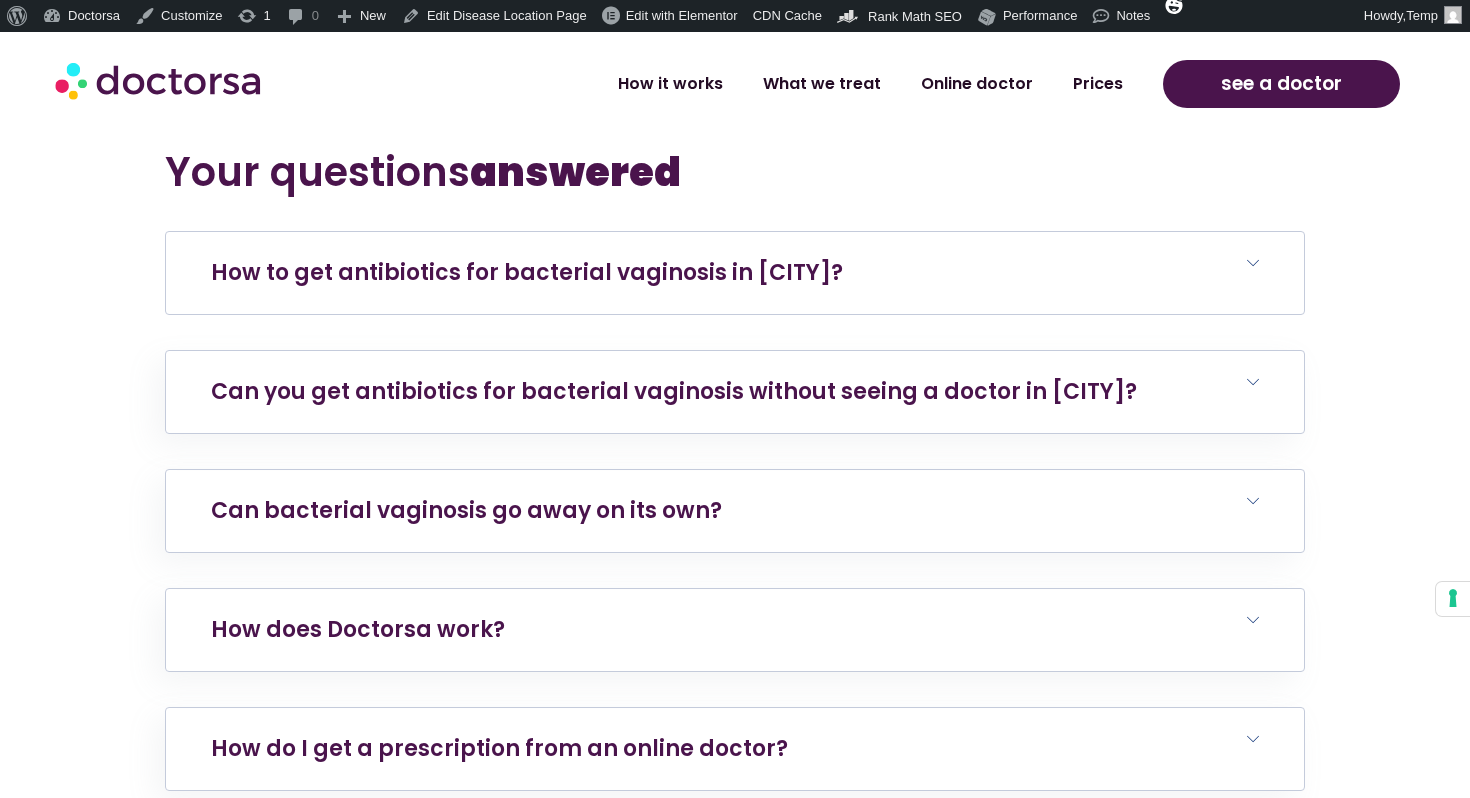 click on "How to get antibiotics for bacterial vaginosis in Pag?" at bounding box center (527, 272) 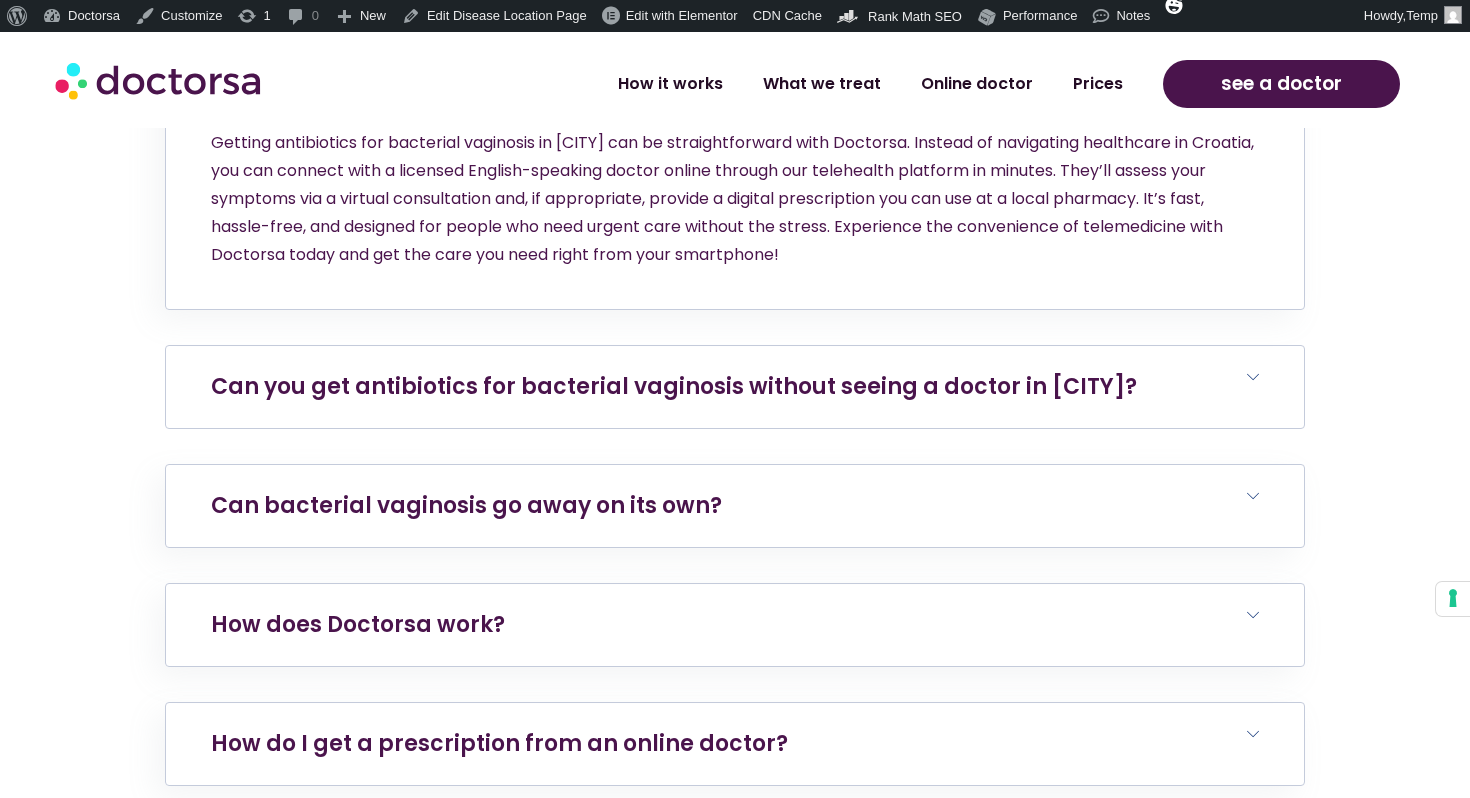 click on "Can you get antibiotics for bacterial vaginosis without seeing a doctor in Pag?" at bounding box center [674, 386] 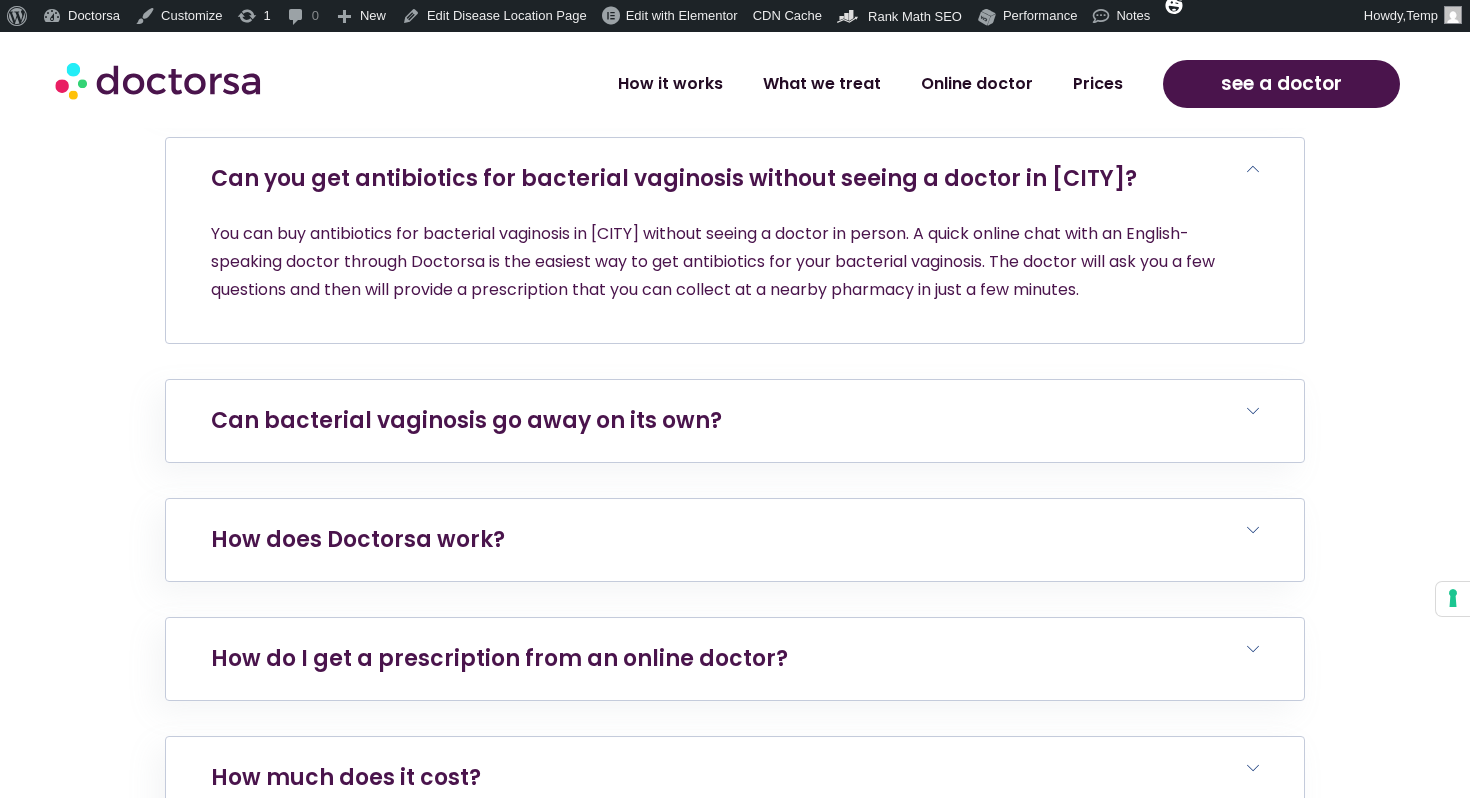 scroll, scrollTop: 7480, scrollLeft: 0, axis: vertical 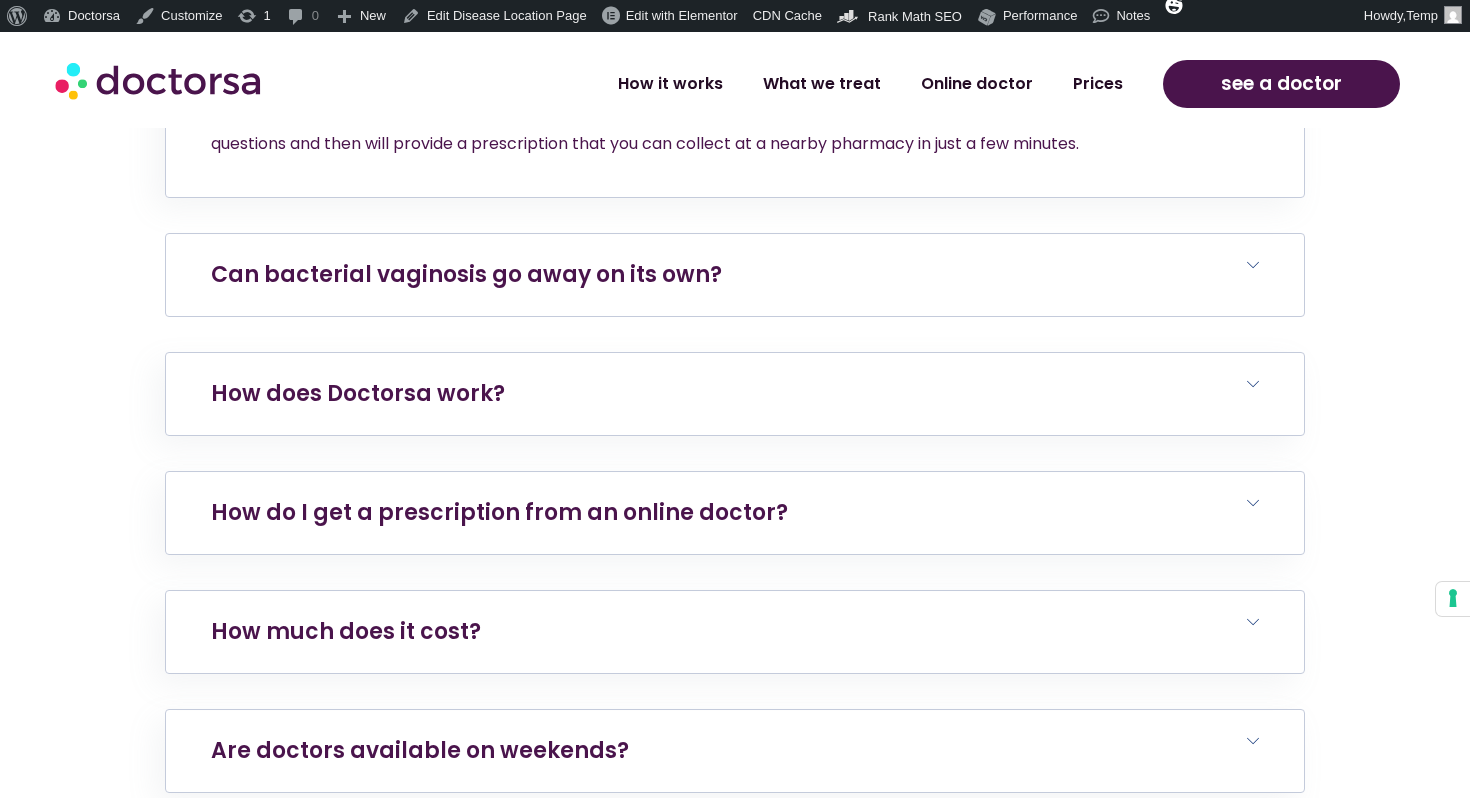 click on "Can bacterial vaginosis go away on its own?" at bounding box center (735, 275) 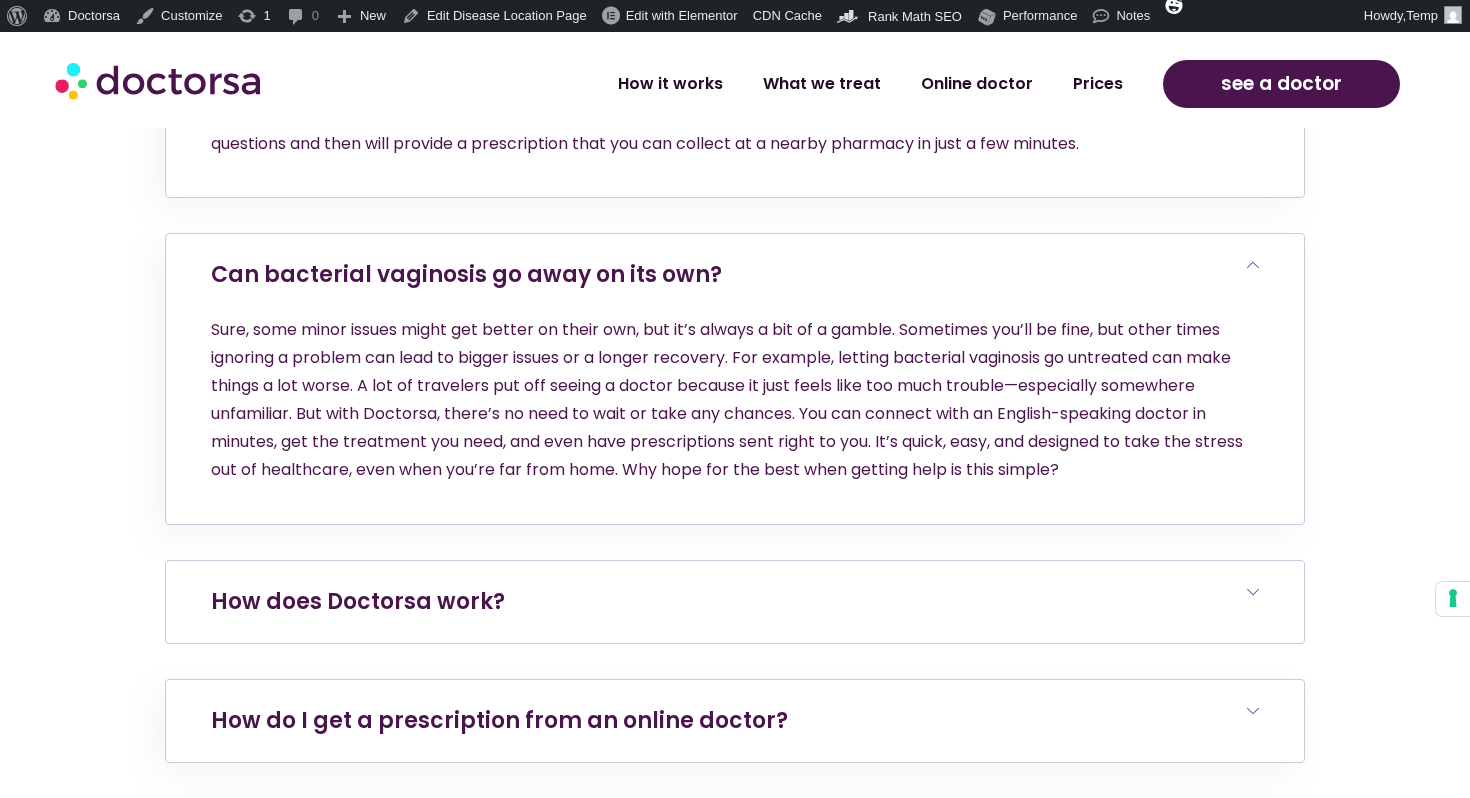 click on "How does Doctorsa work?" at bounding box center (735, 602) 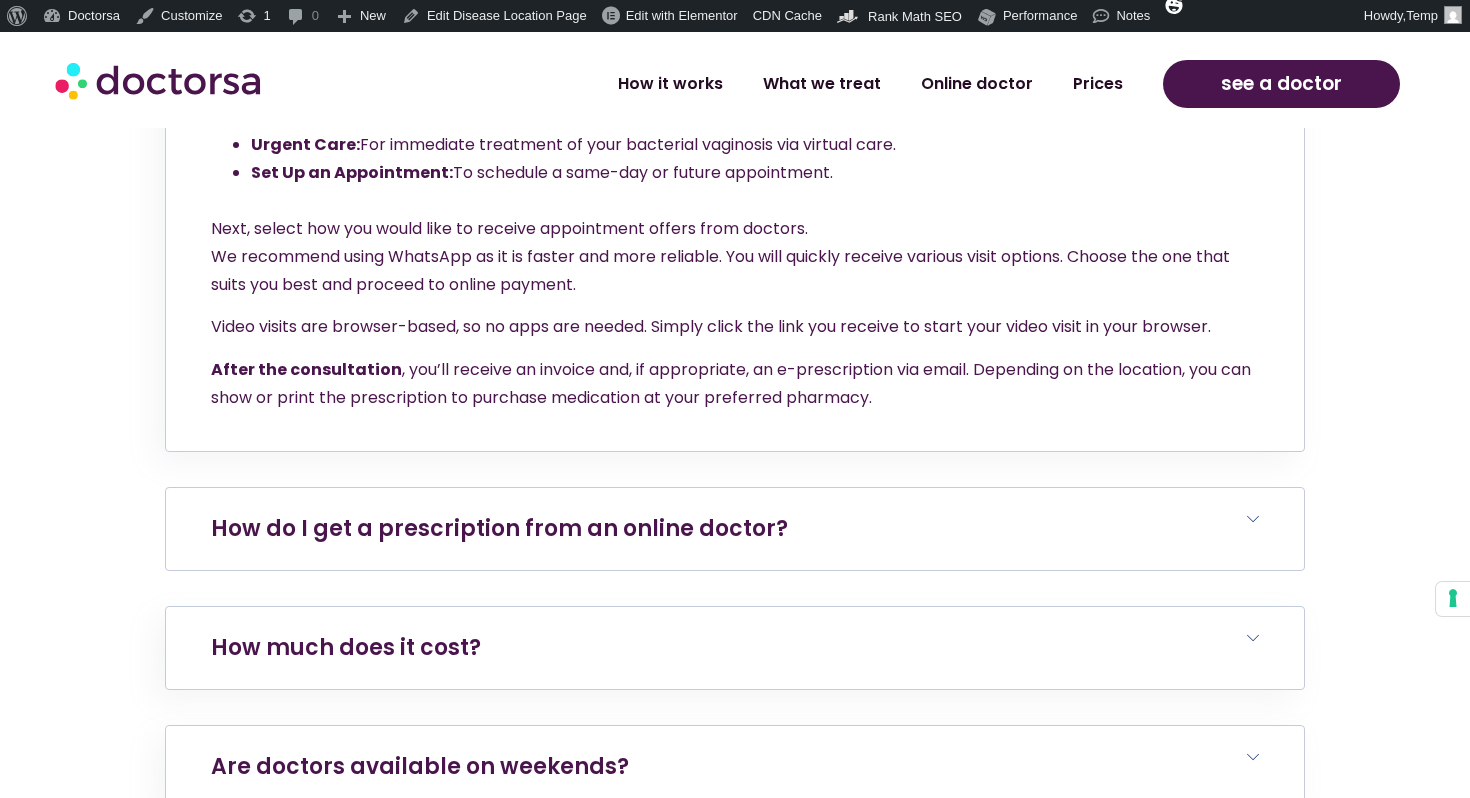 click on "How do I get a prescription from an online doctor?" at bounding box center (735, 529) 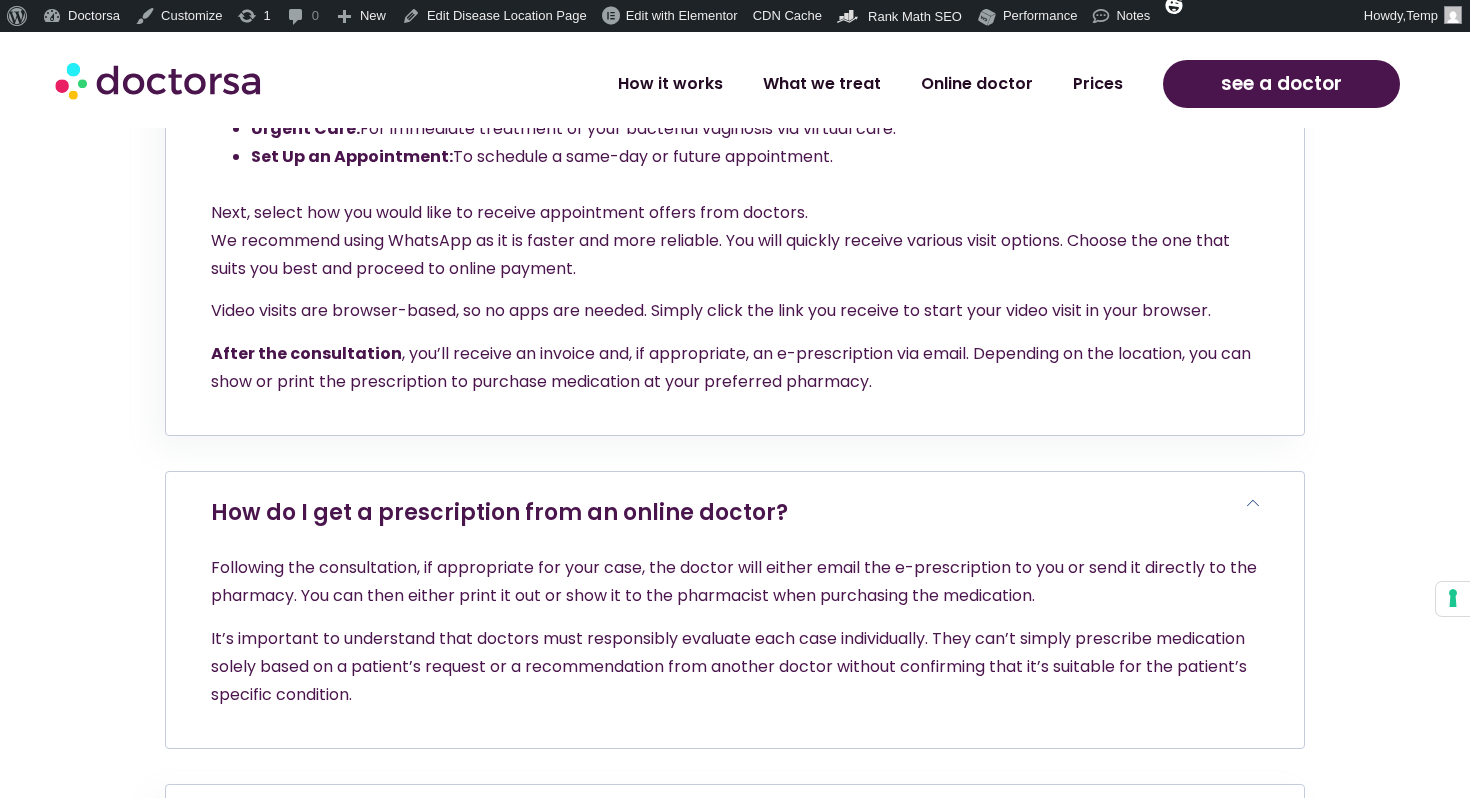 scroll, scrollTop: 7844, scrollLeft: 0, axis: vertical 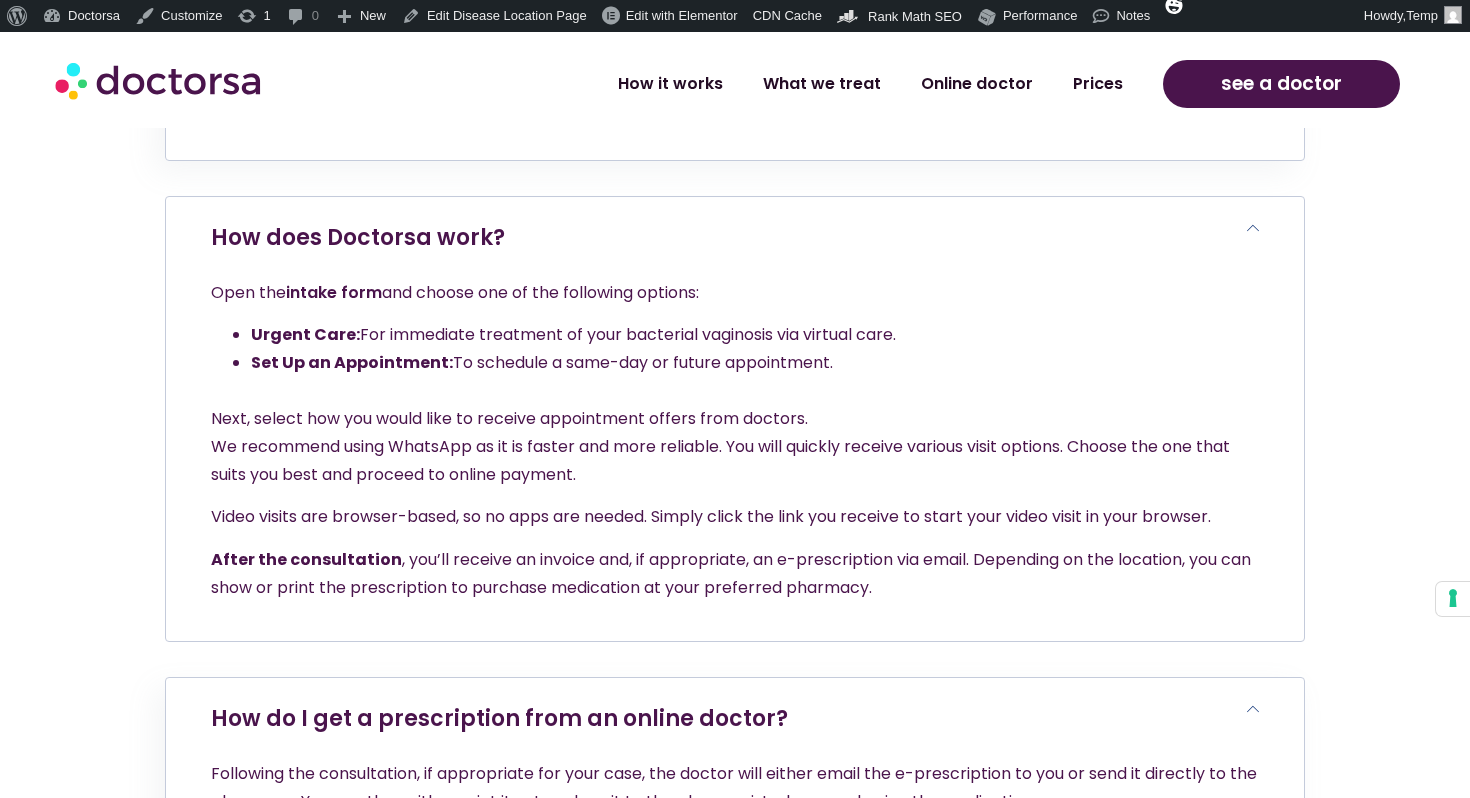 click on "intake form" at bounding box center (334, 292) 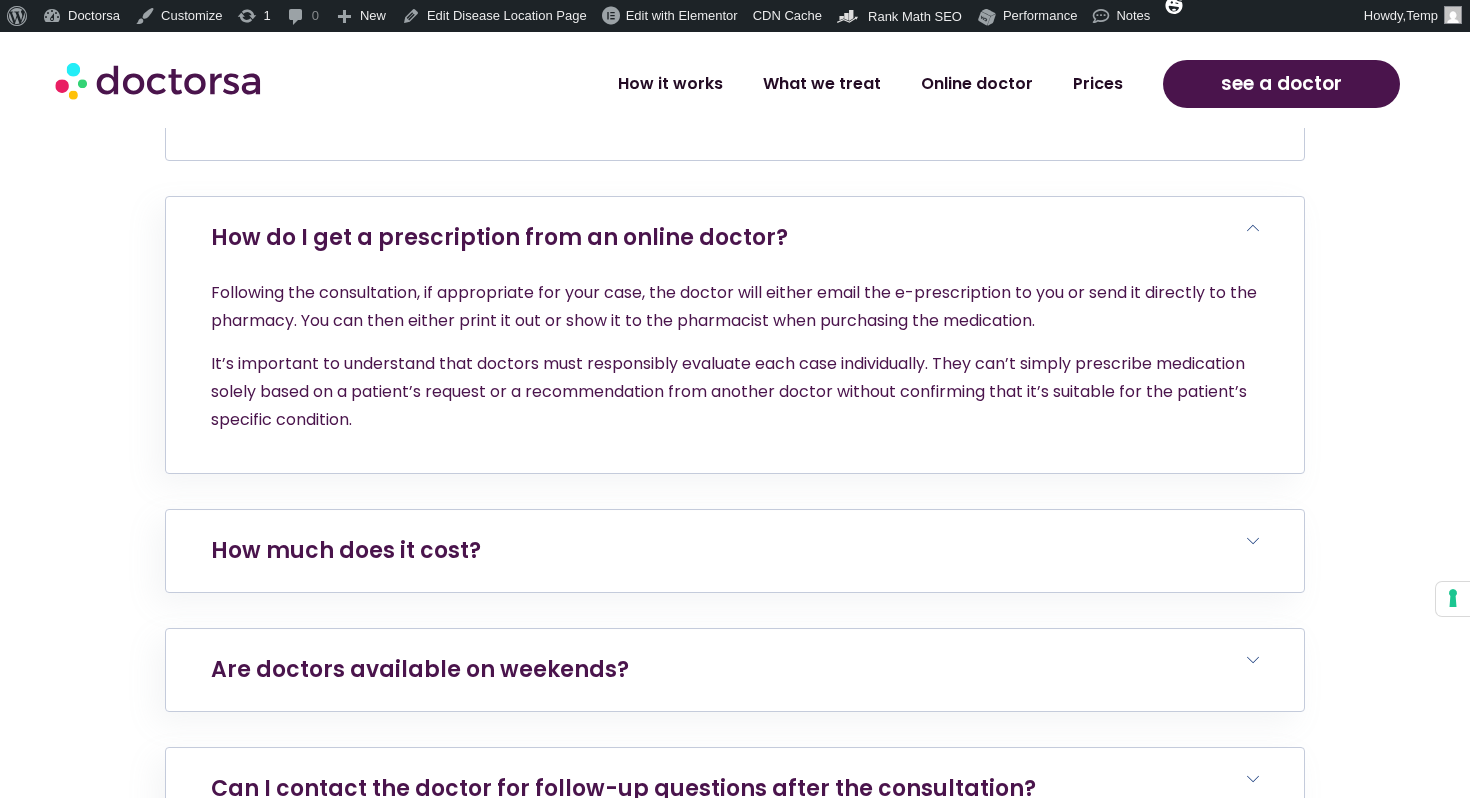 scroll, scrollTop: 8382, scrollLeft: 0, axis: vertical 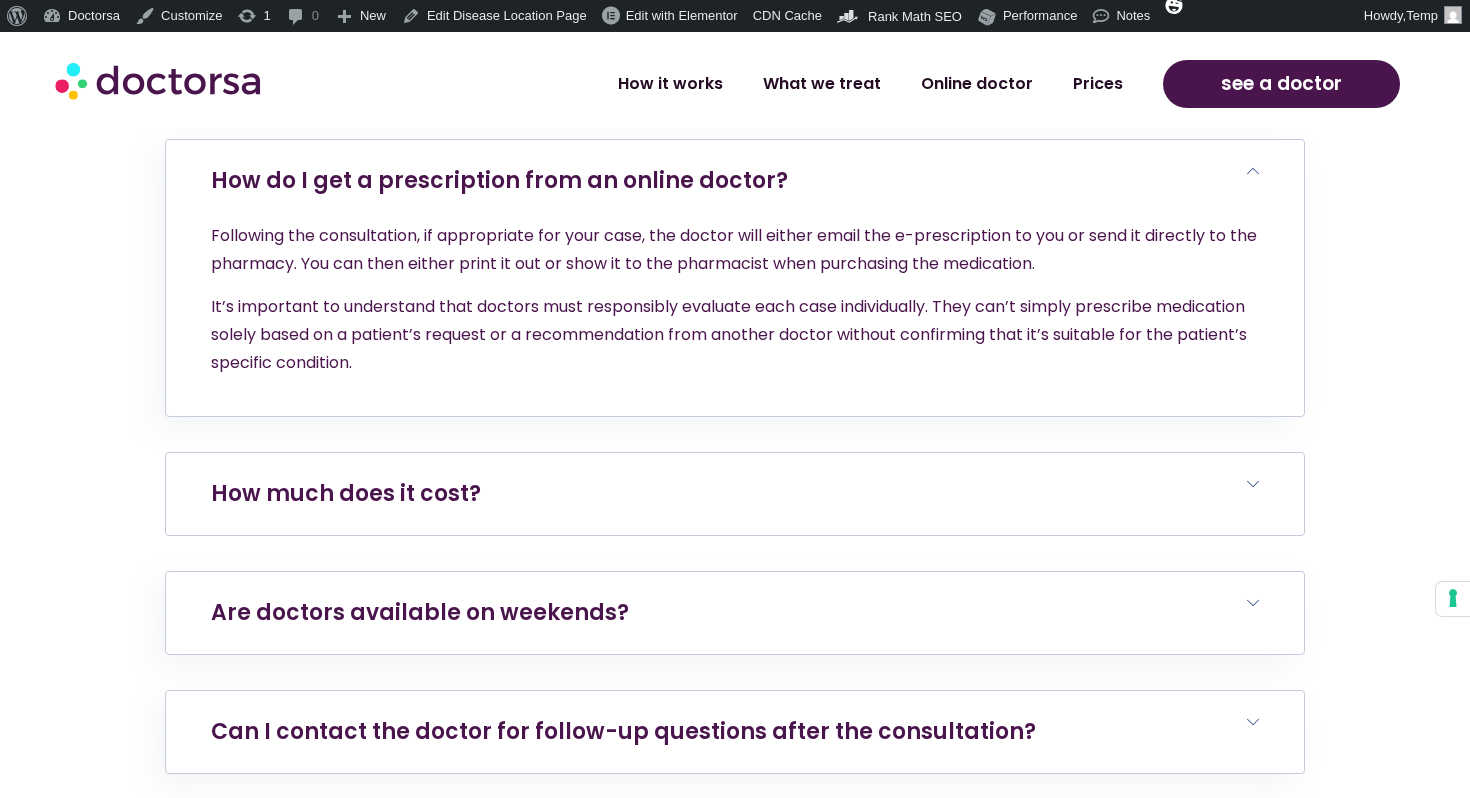 click on "How much does it cost?" at bounding box center [735, 494] 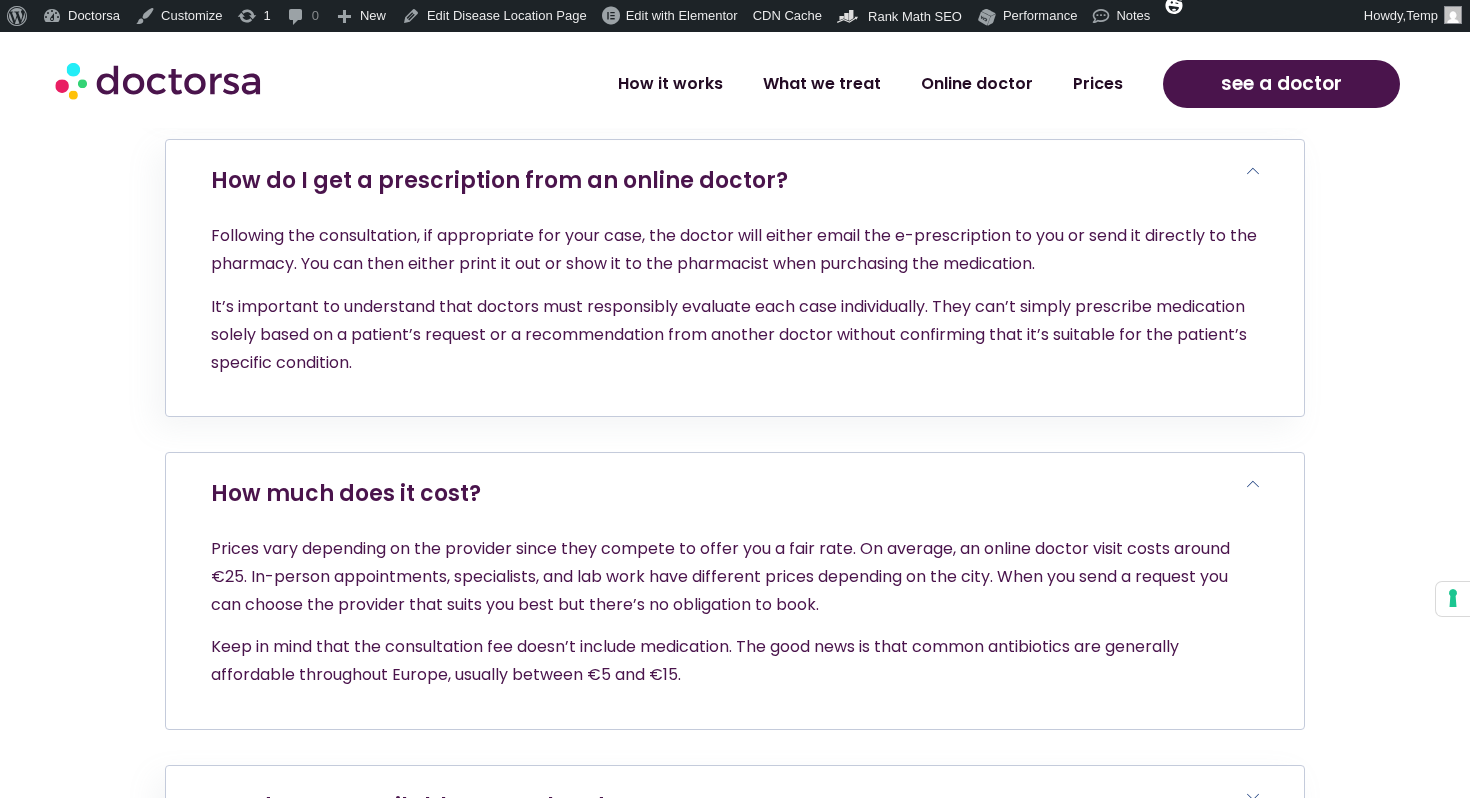 scroll, scrollTop: 9001, scrollLeft: 0, axis: vertical 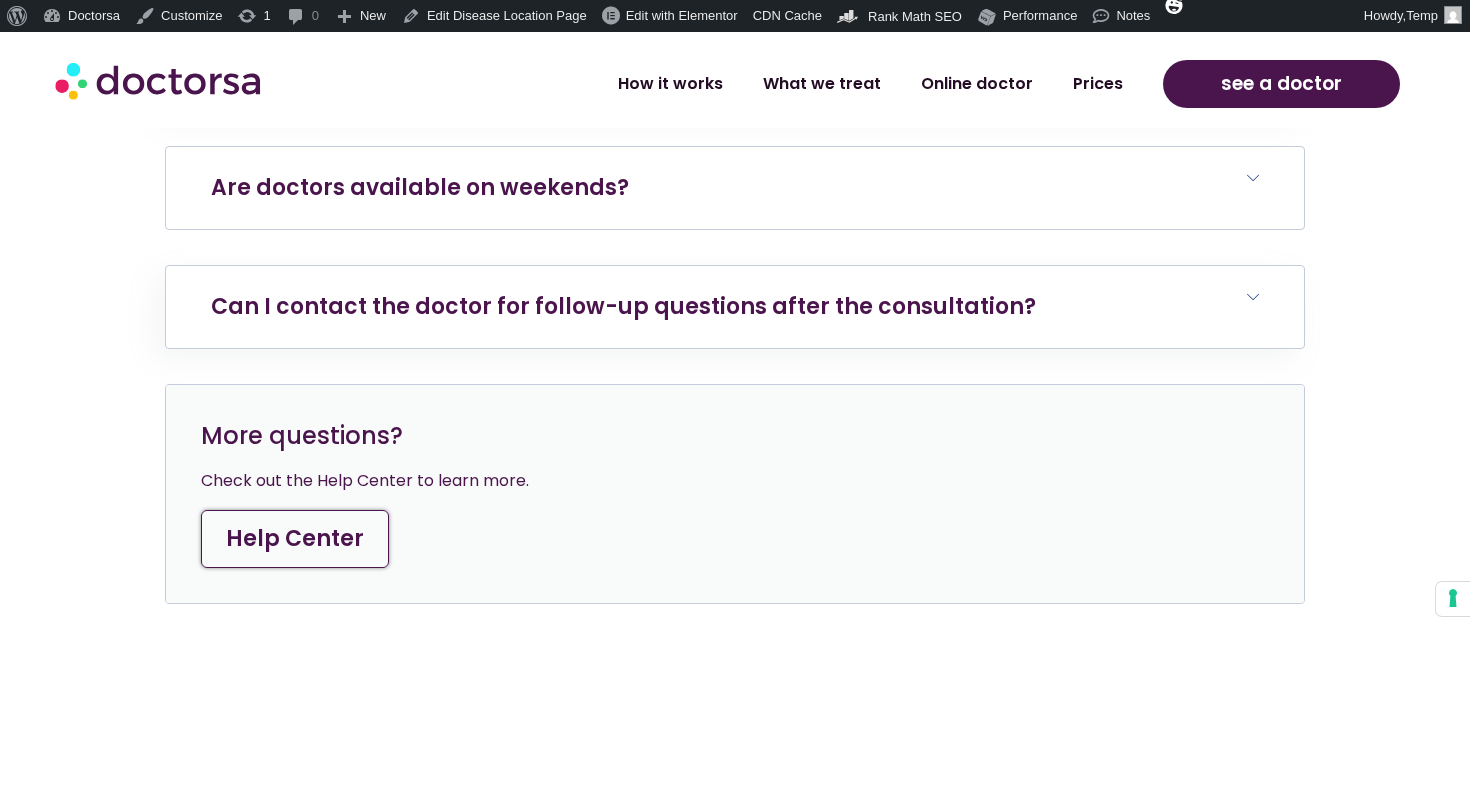 click on "Are doctors available on weekends?" at bounding box center [420, 187] 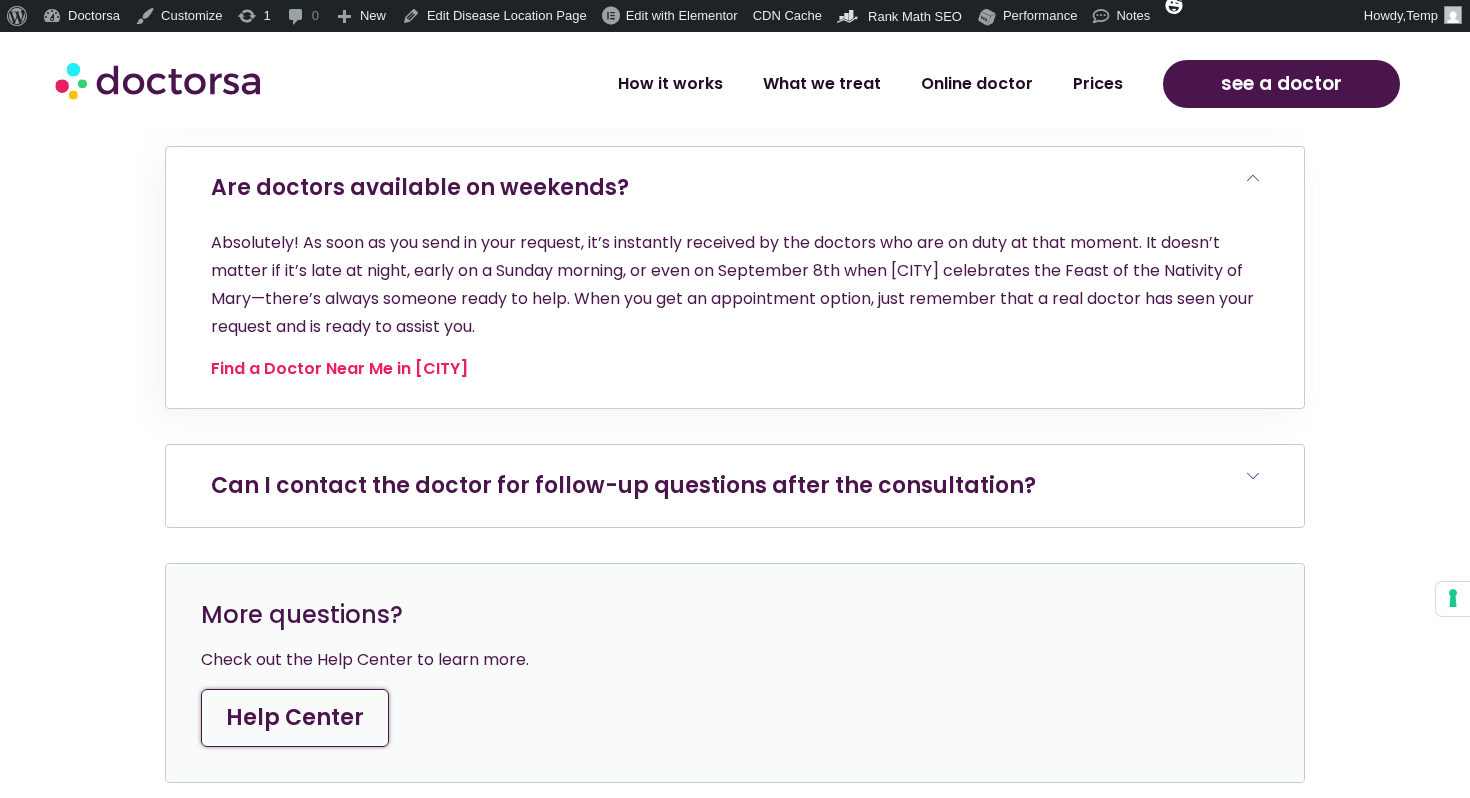 click on "Can I contact the doctor for follow-up questions after the consultation?" at bounding box center (623, 485) 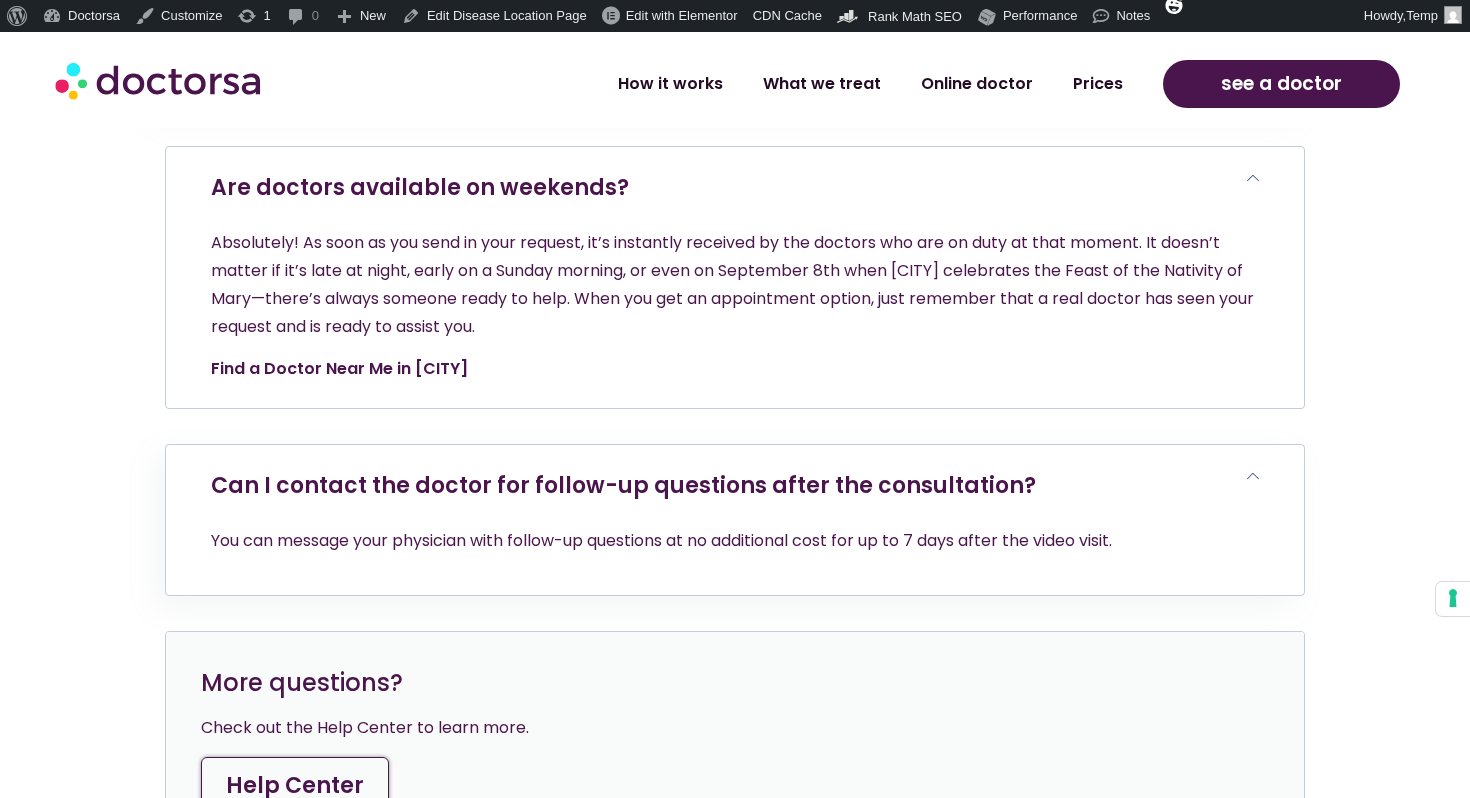 click on "Find a Doctor Near Me in Pag" at bounding box center [339, 368] 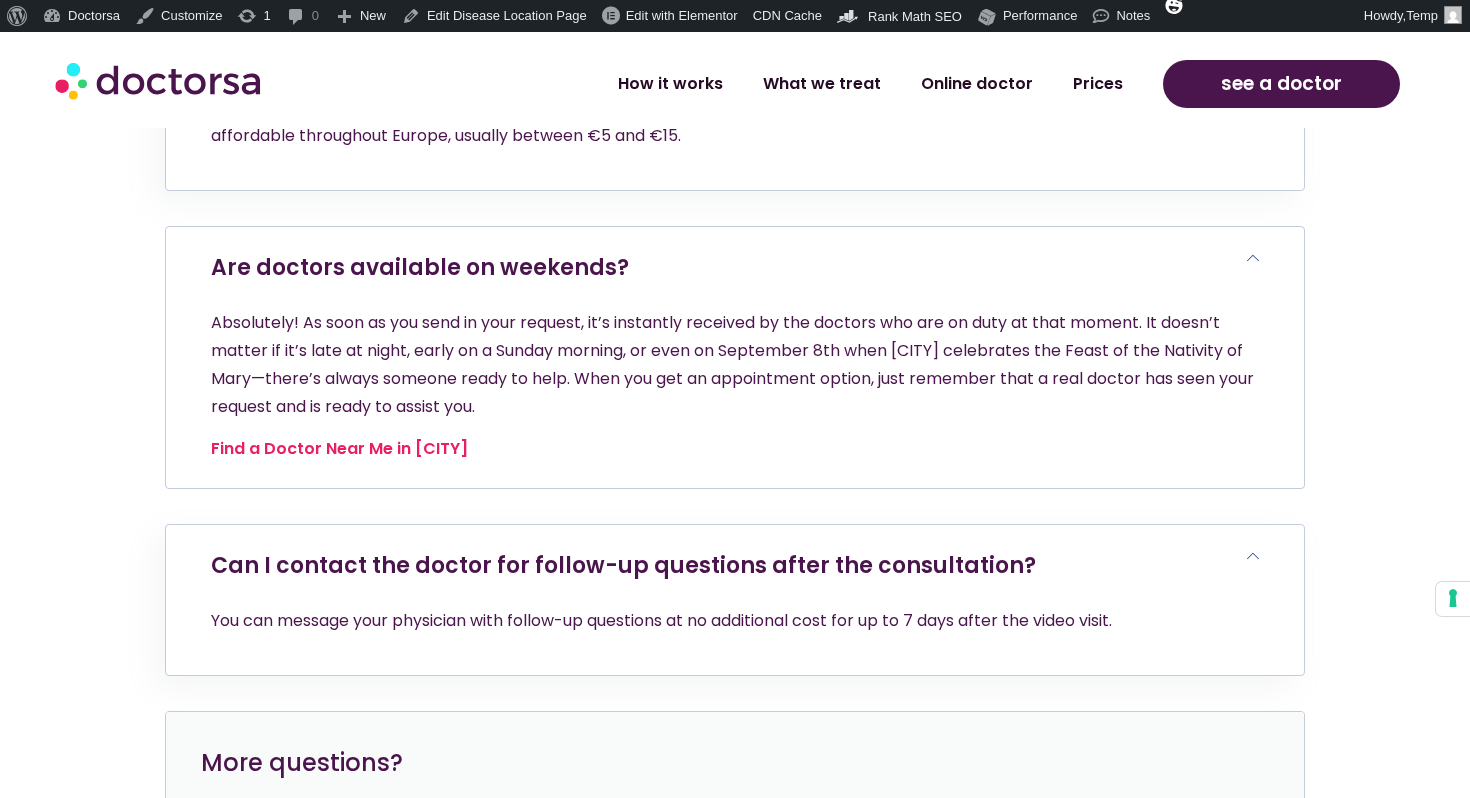 scroll, scrollTop: 8915, scrollLeft: 0, axis: vertical 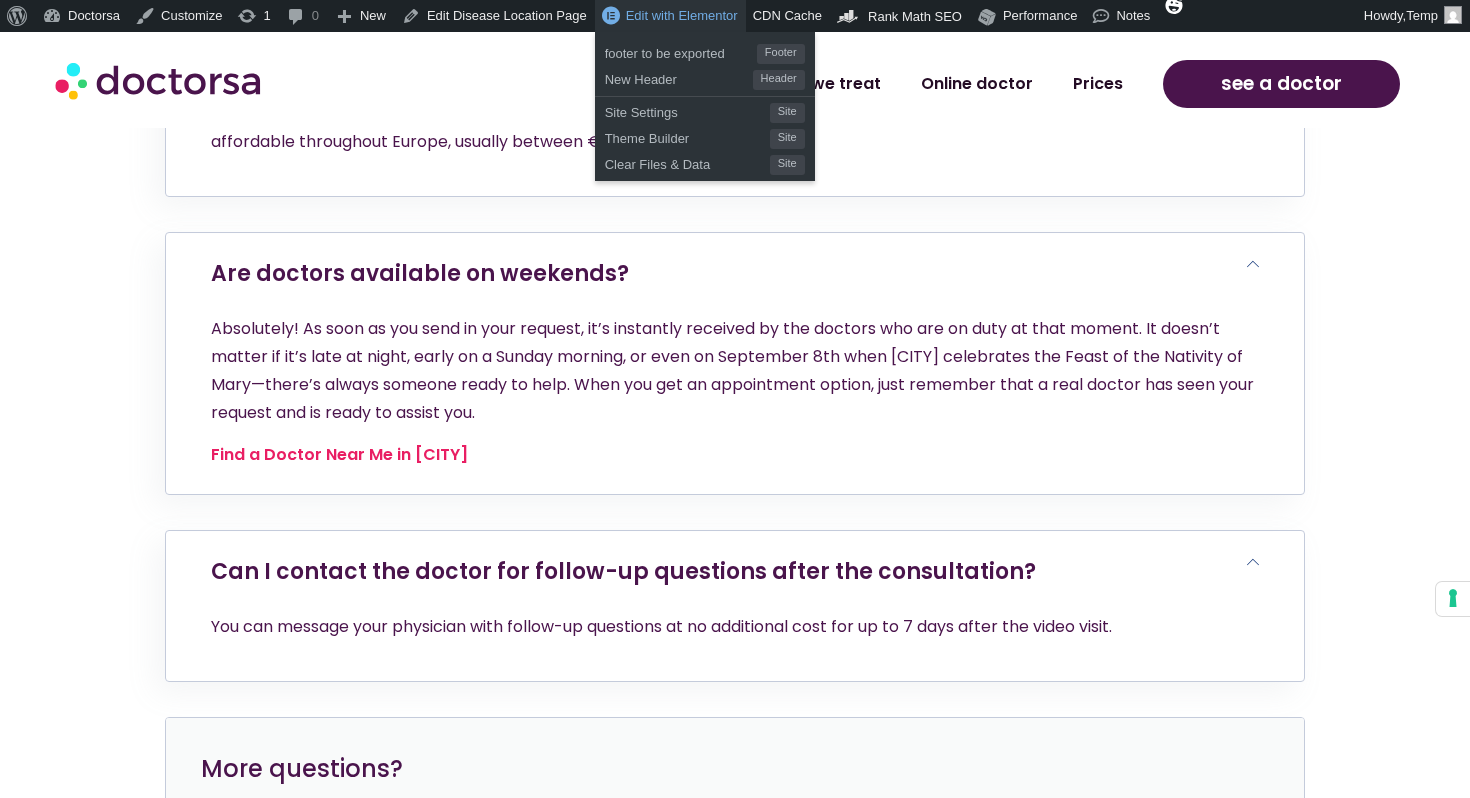 click on "Edit with Elementor" at bounding box center [682, 15] 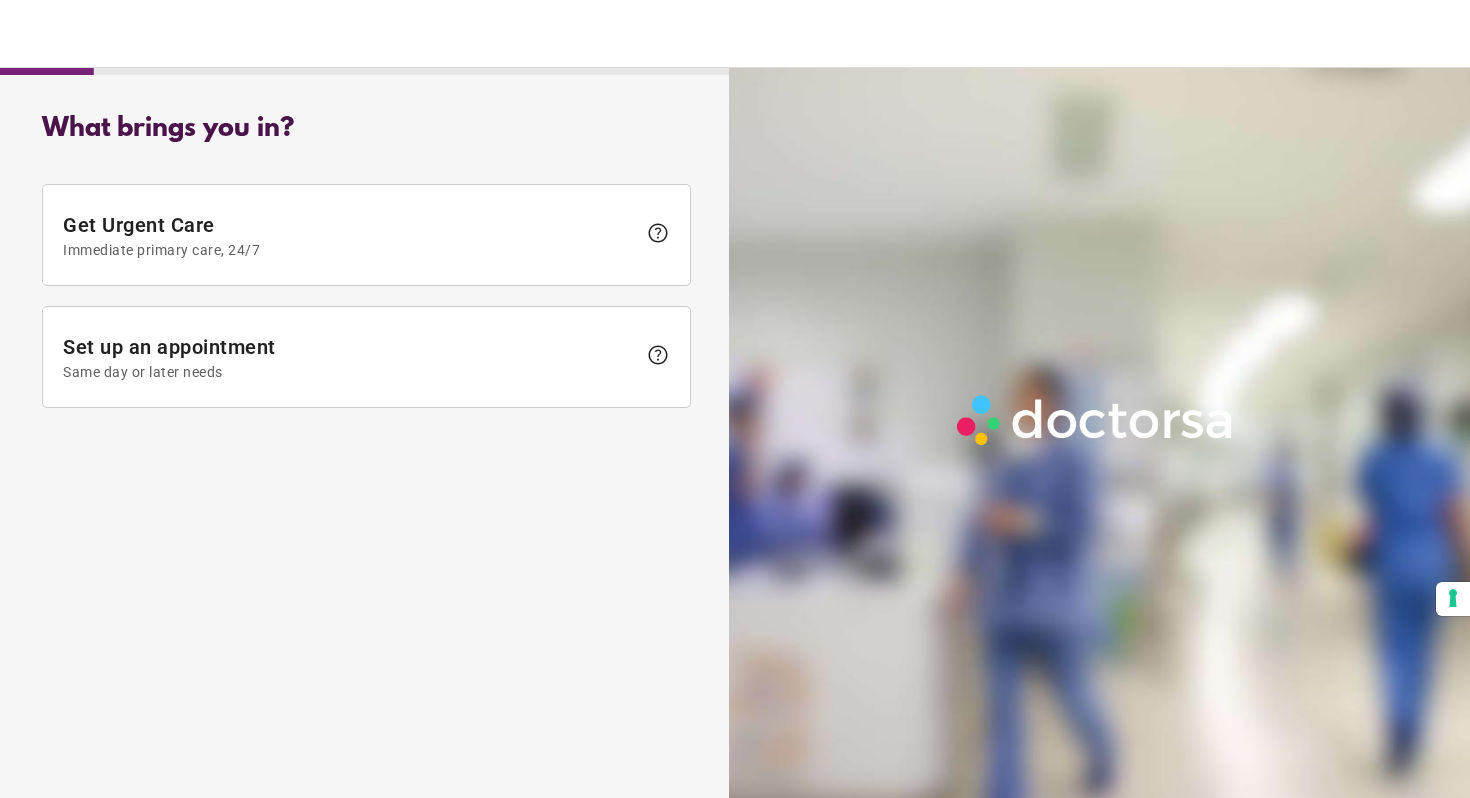 scroll, scrollTop: 0, scrollLeft: 0, axis: both 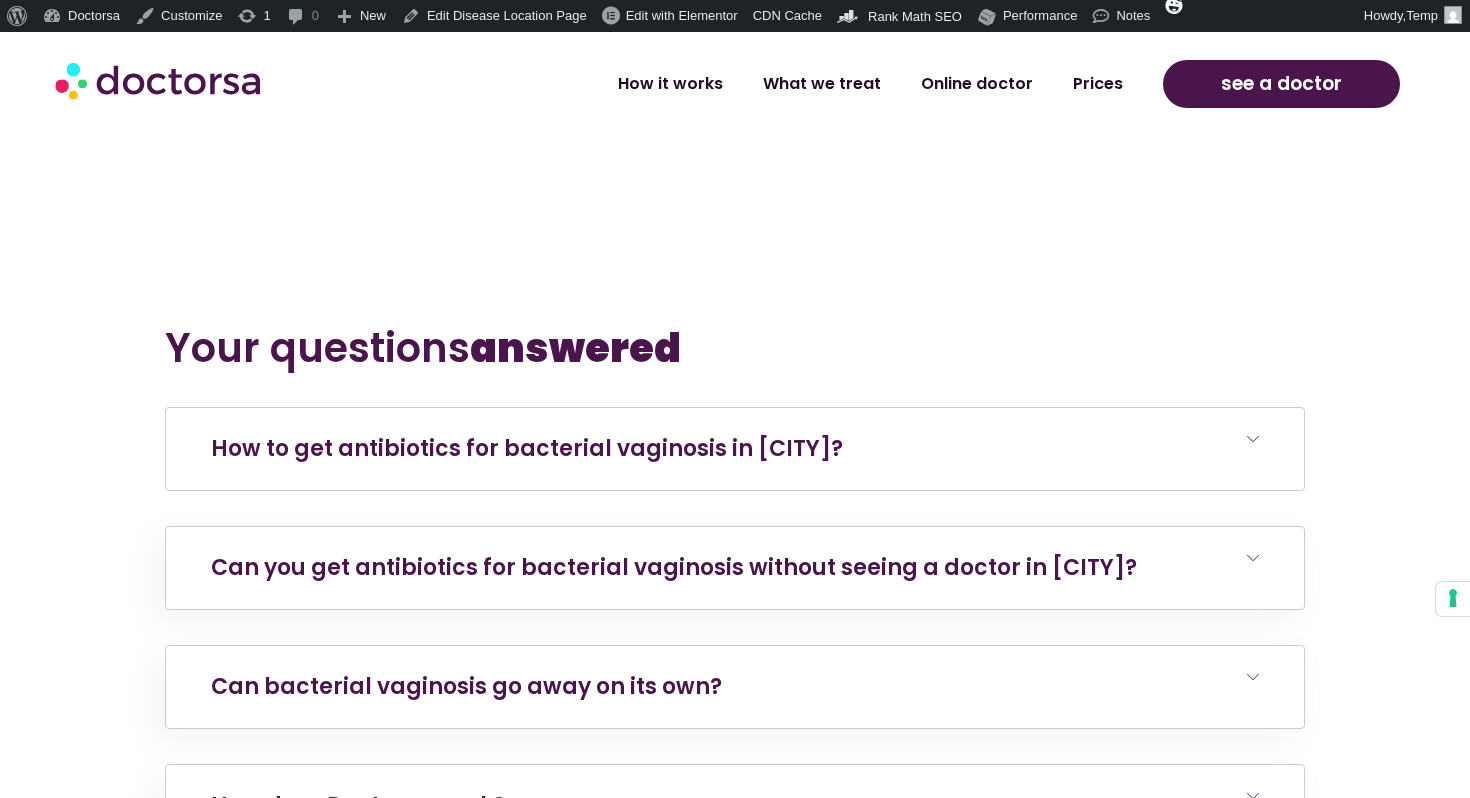 click on "How to get antibiotics for bacterial vaginosis in [CITY]?" at bounding box center [735, 449] 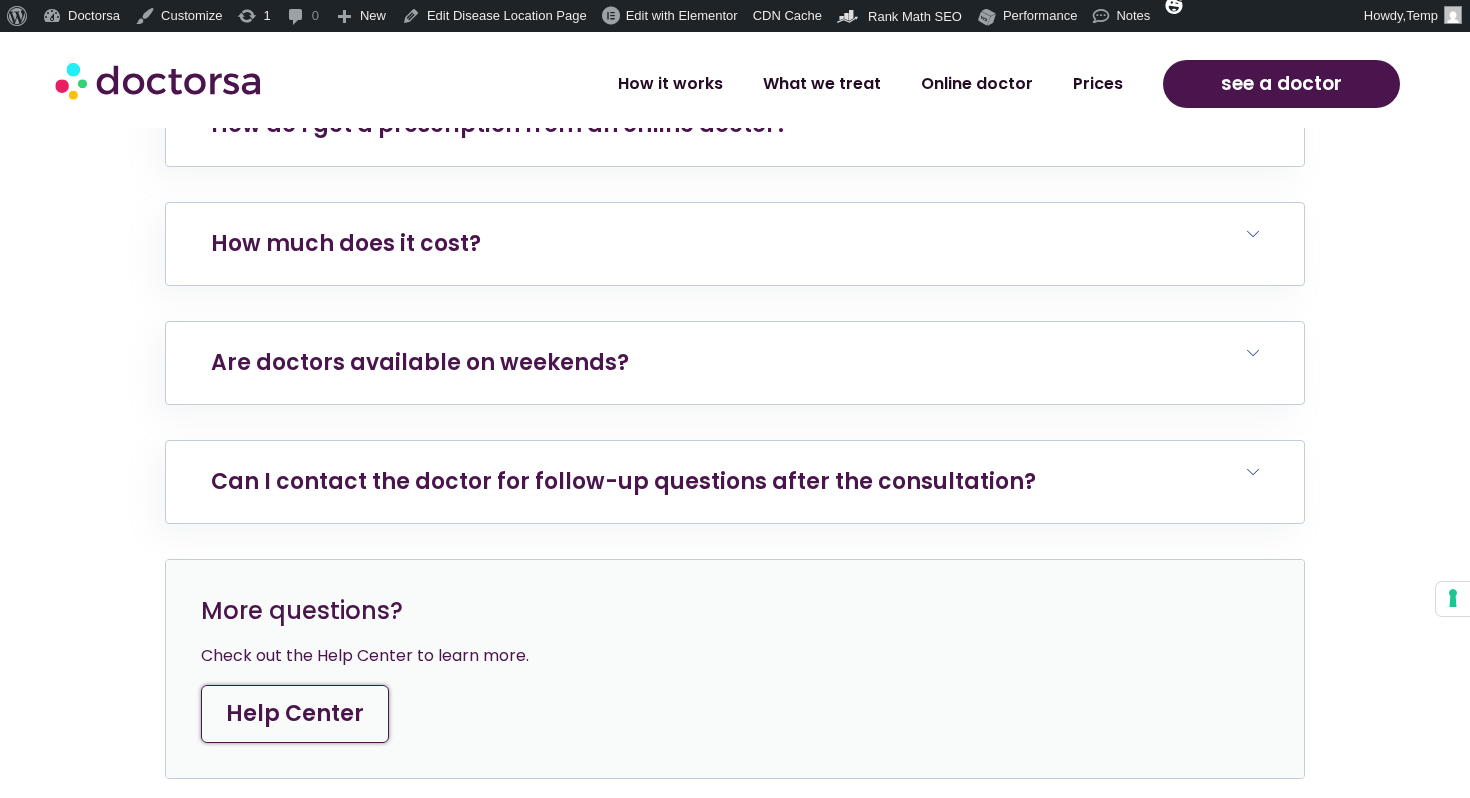 scroll, scrollTop: 8164, scrollLeft: 0, axis: vertical 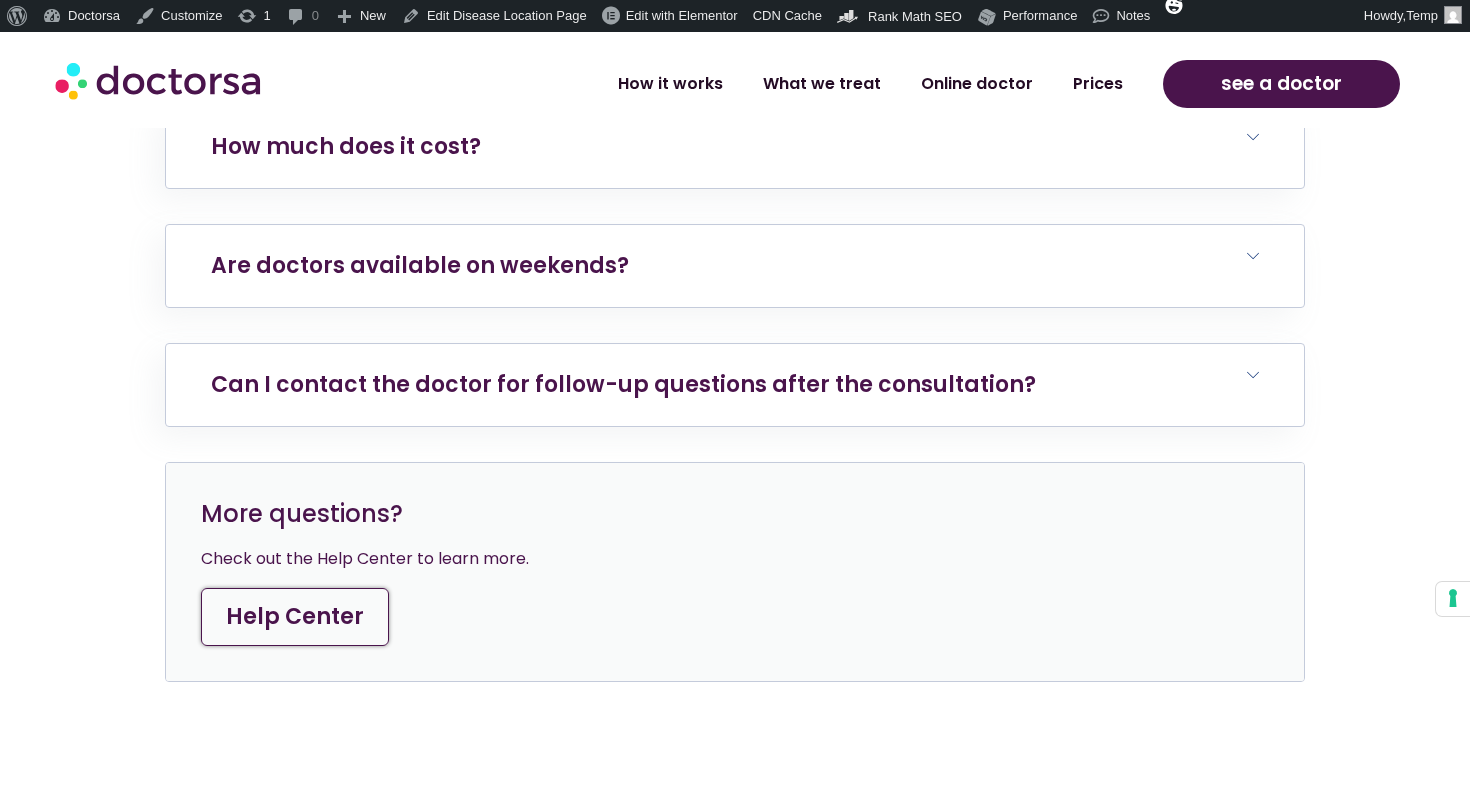 click on "Your questions answered How to get antibiotics for bacterial vaginosis in [CITY]? Getting antibiotics for bacterial vaginosis in [CITY] can be straightforward with Doctorsa. Instead of navigating healthcare in Thailand, you can connect with a licensed English-speaking doctor online through our telehealth platform in minutes. They’ll assess your symptoms via a virtual consultation and, if appropriate, provide a digital prescription you can use at a local pharmacy. It’s fast, hassle-free, and designed for people who need urgent care without the stress. Experience the convenience of telemedicine with Doctorsa today and get the care you need right from your smartphone!" at bounding box center (735, -35) 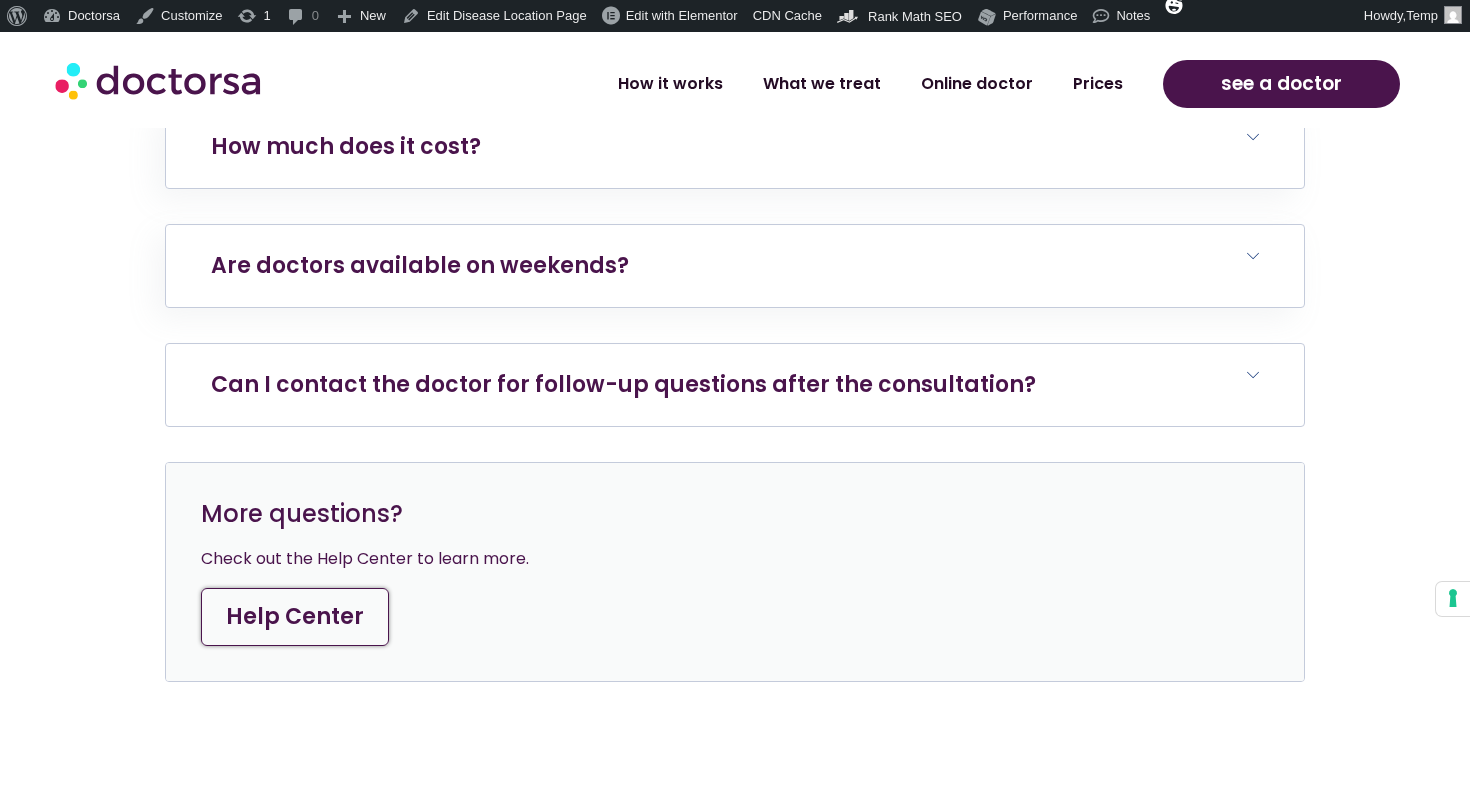 click on "Can I contact the doctor for follow-up questions after the consultation?" at bounding box center [623, 384] 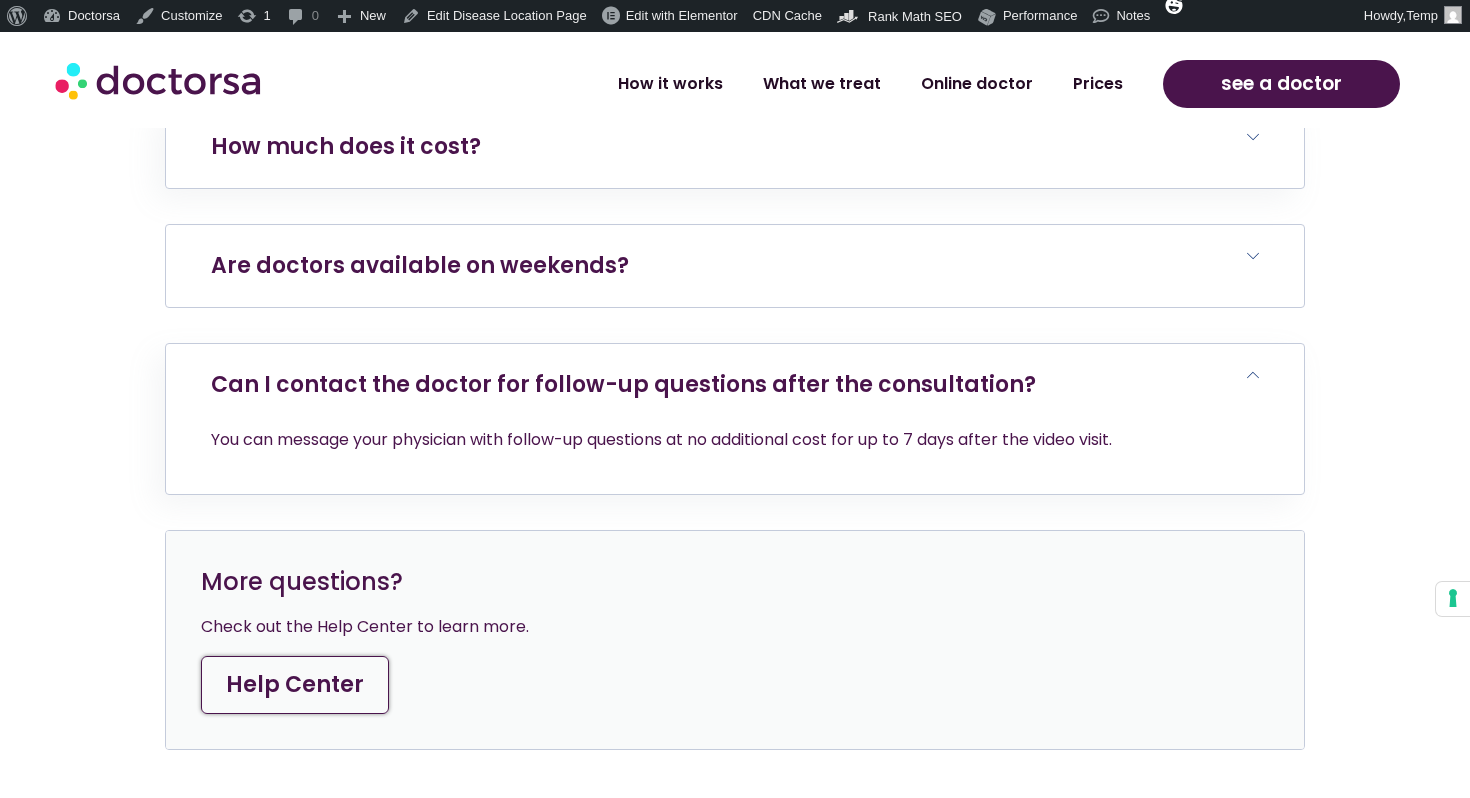 click on "Are doctors available on weekends?" at bounding box center (735, 266) 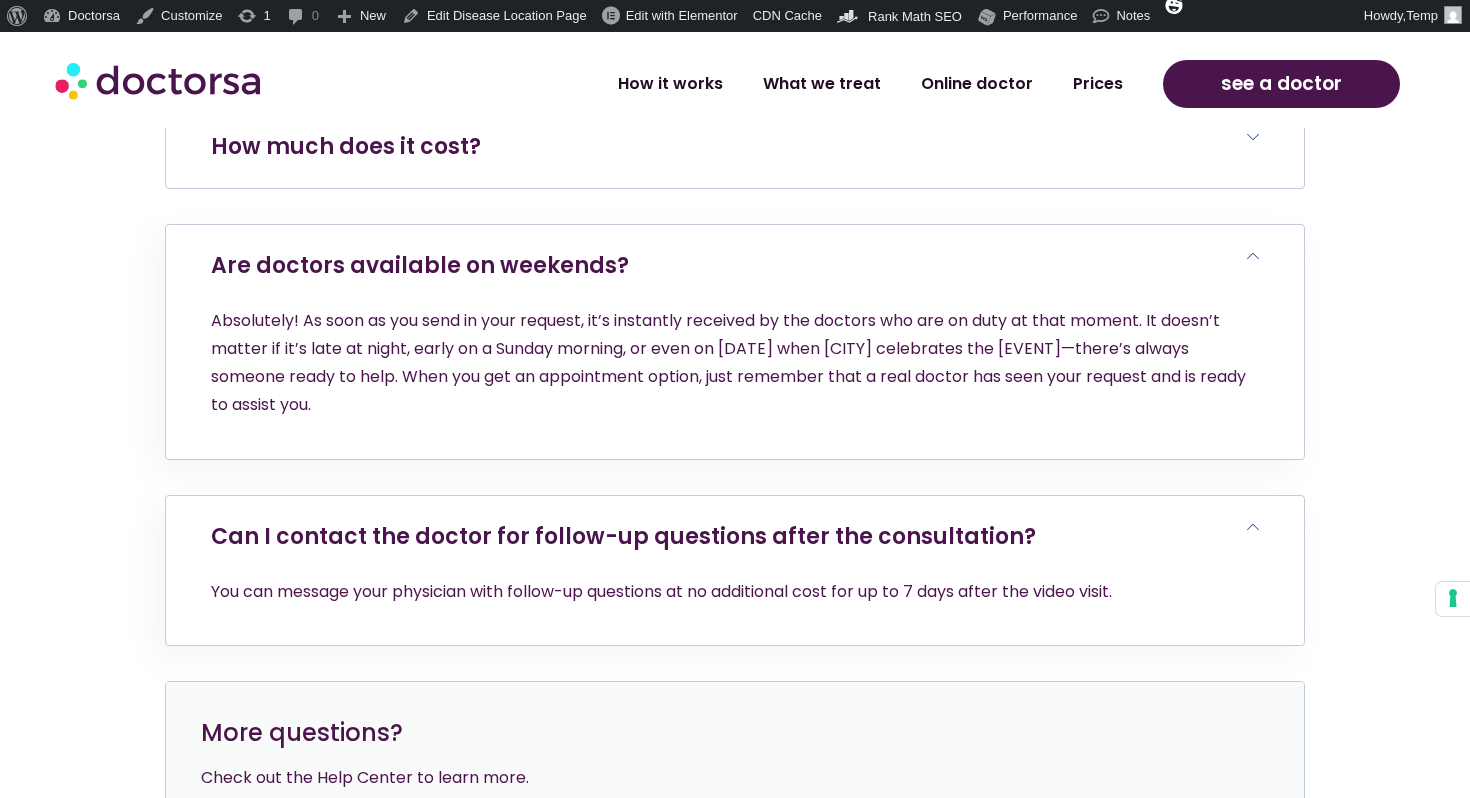 click on "How much does it cost?" at bounding box center [735, 147] 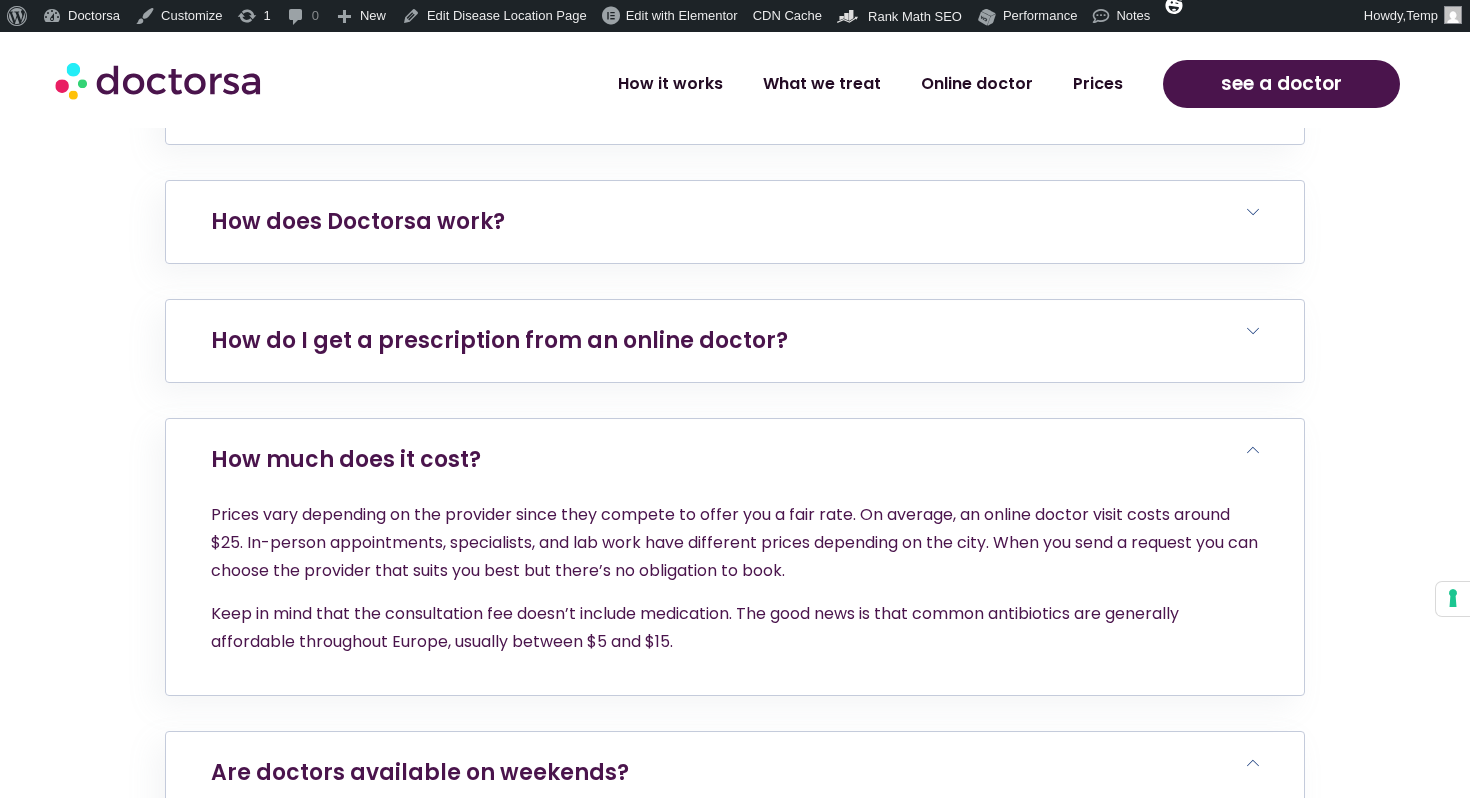 scroll, scrollTop: 7840, scrollLeft: 0, axis: vertical 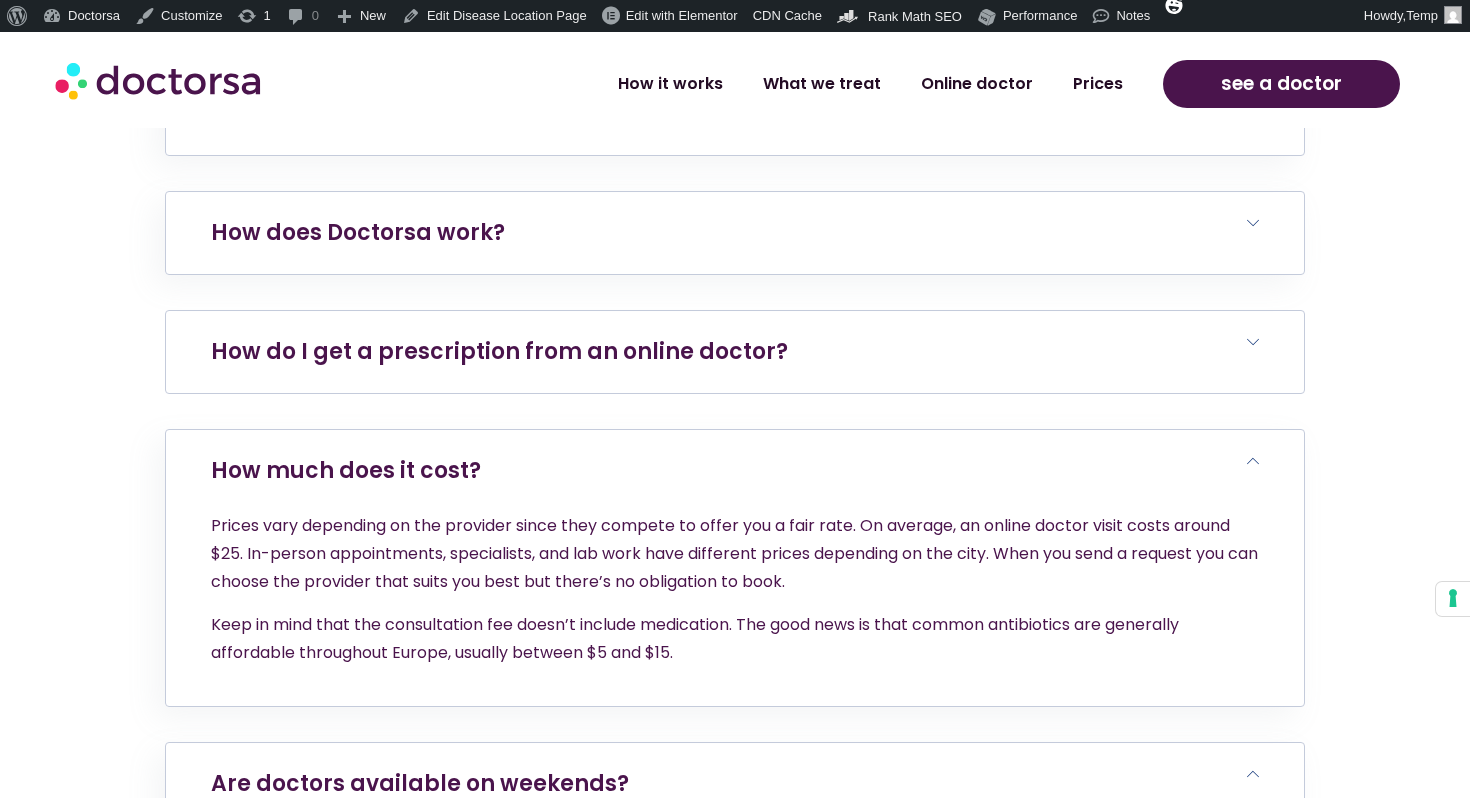 click on "How do I get a prescription from an online doctor?" at bounding box center [499, 351] 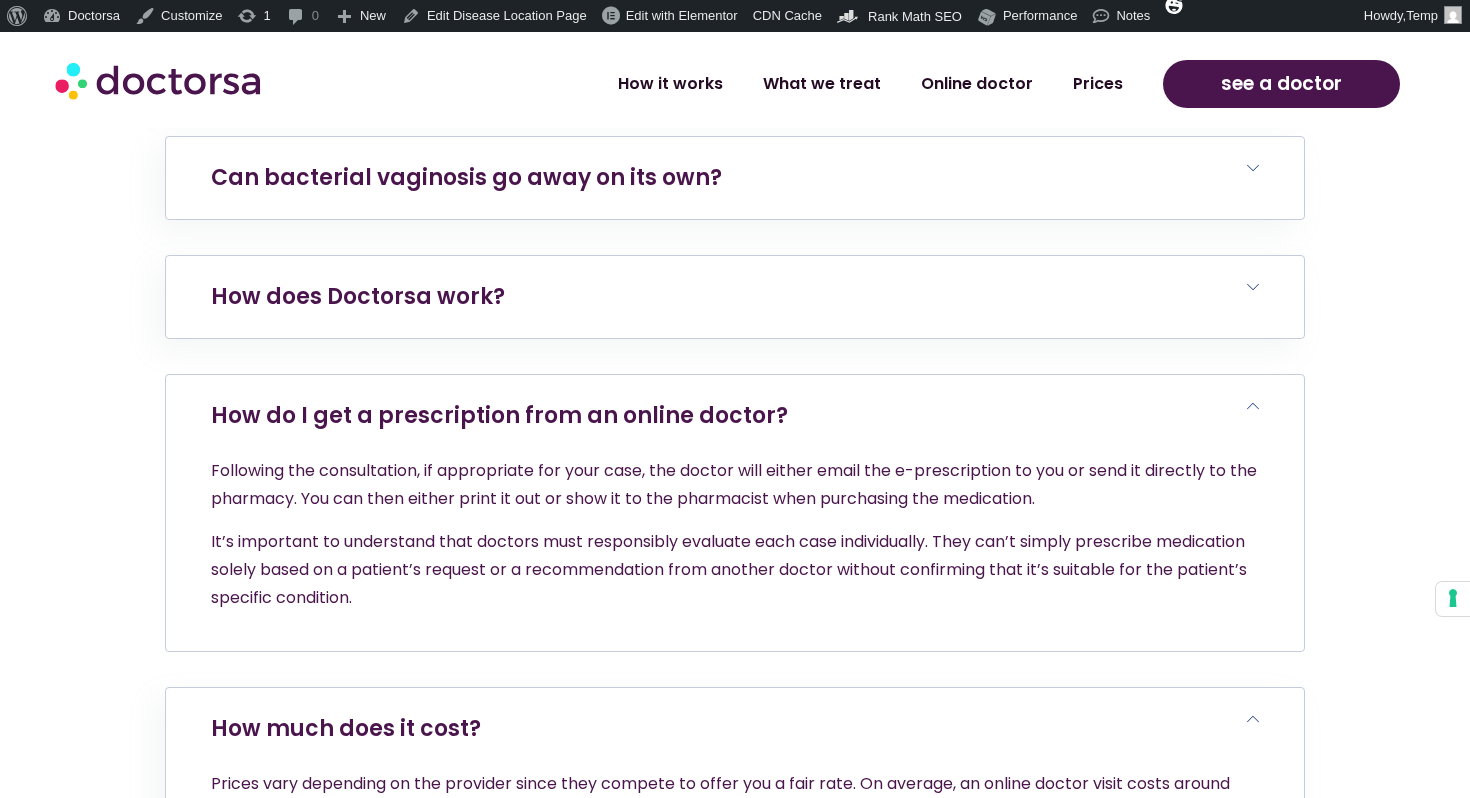 scroll, scrollTop: 7738, scrollLeft: 0, axis: vertical 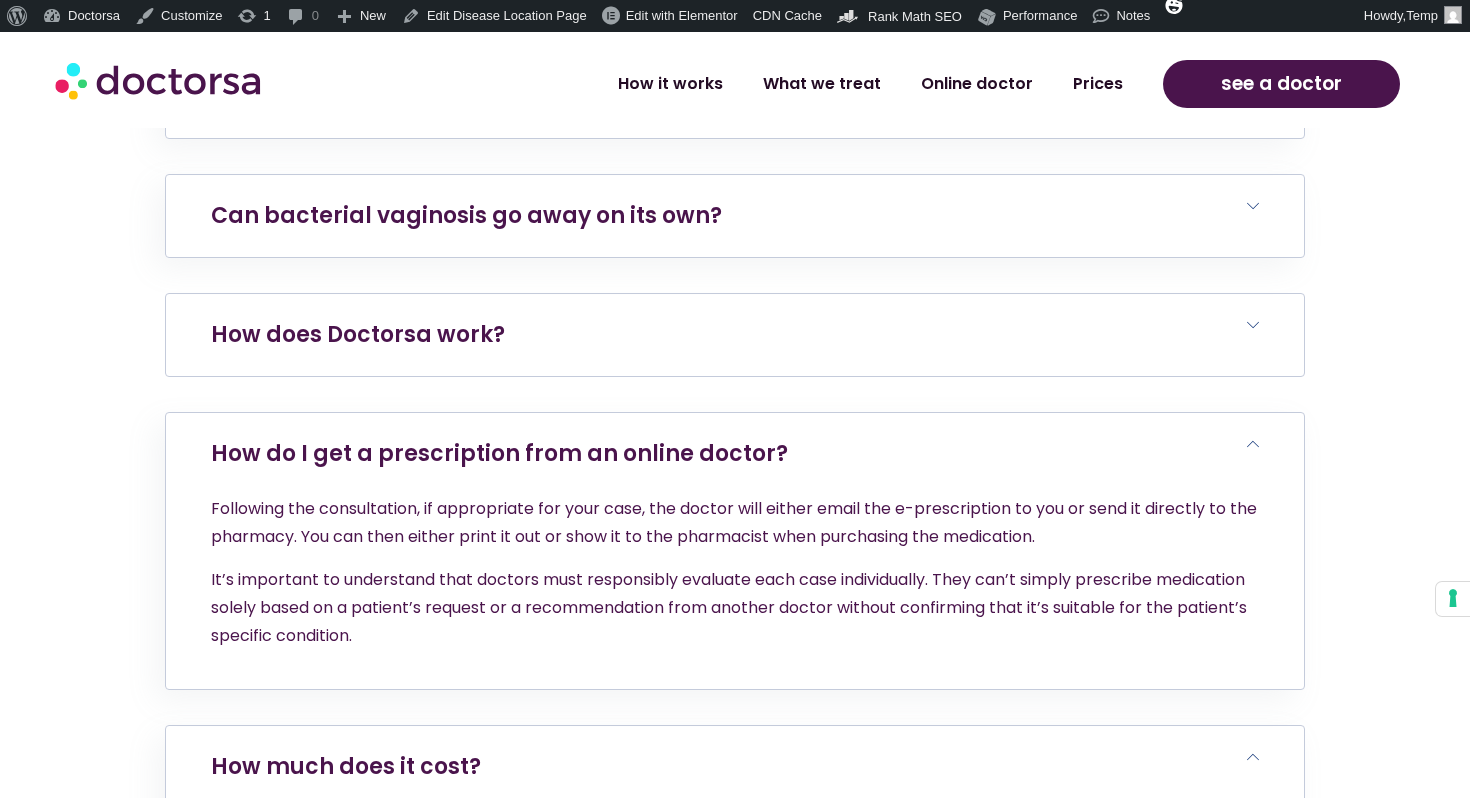 click on "How does Doctorsa work?" at bounding box center (735, 335) 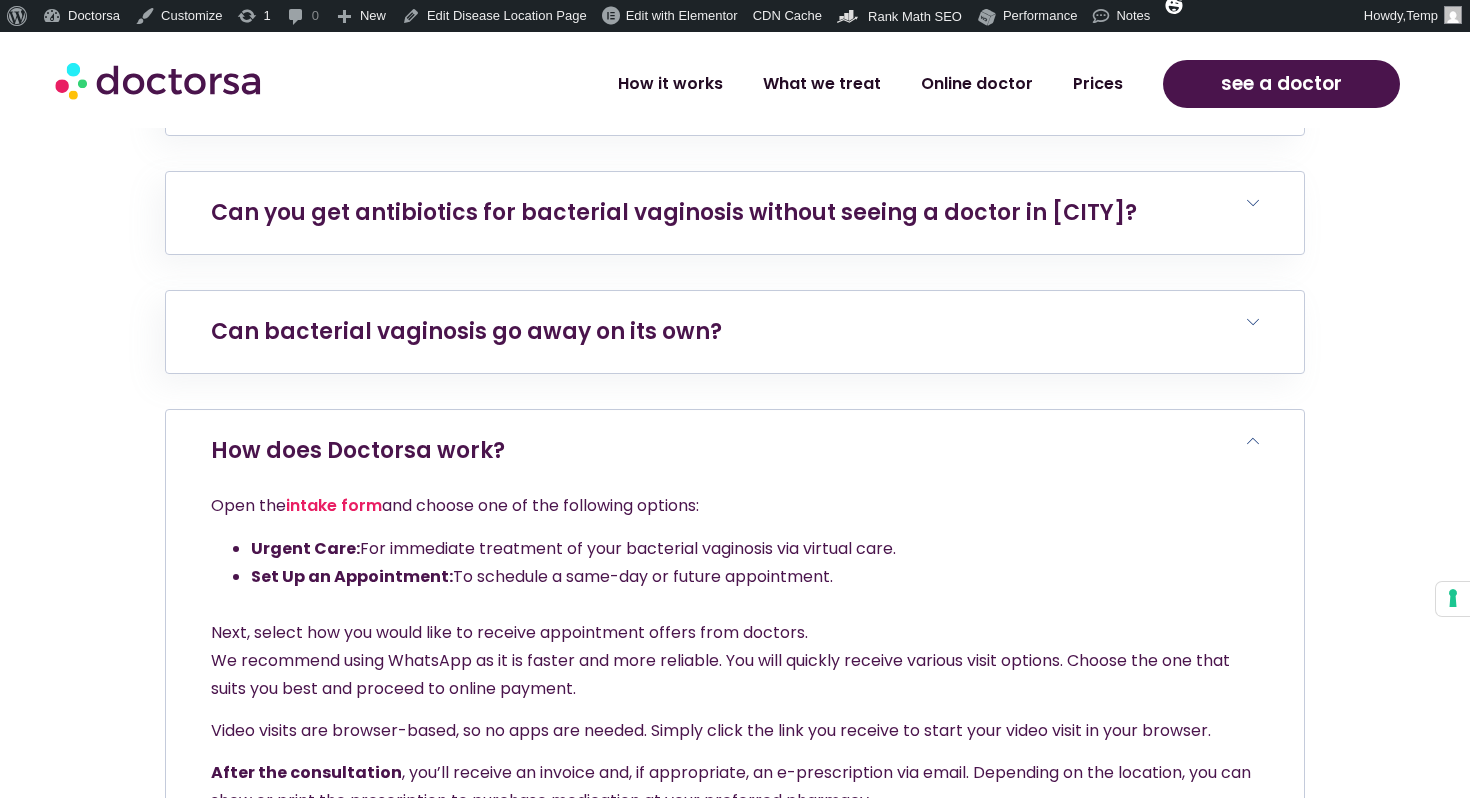 scroll, scrollTop: 7608, scrollLeft: 0, axis: vertical 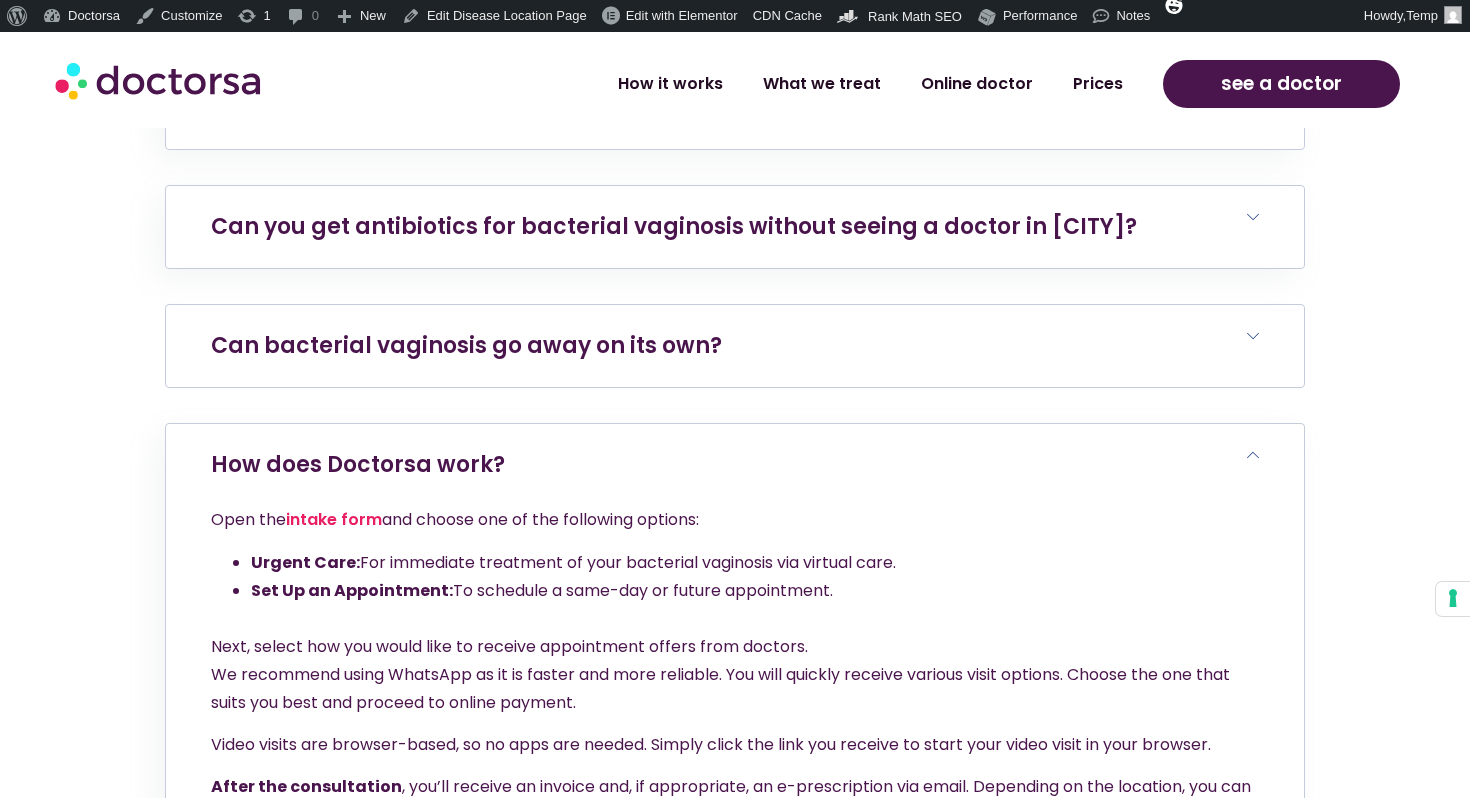 click on "Can bacterial vaginosis go away on its own?" at bounding box center [735, 346] 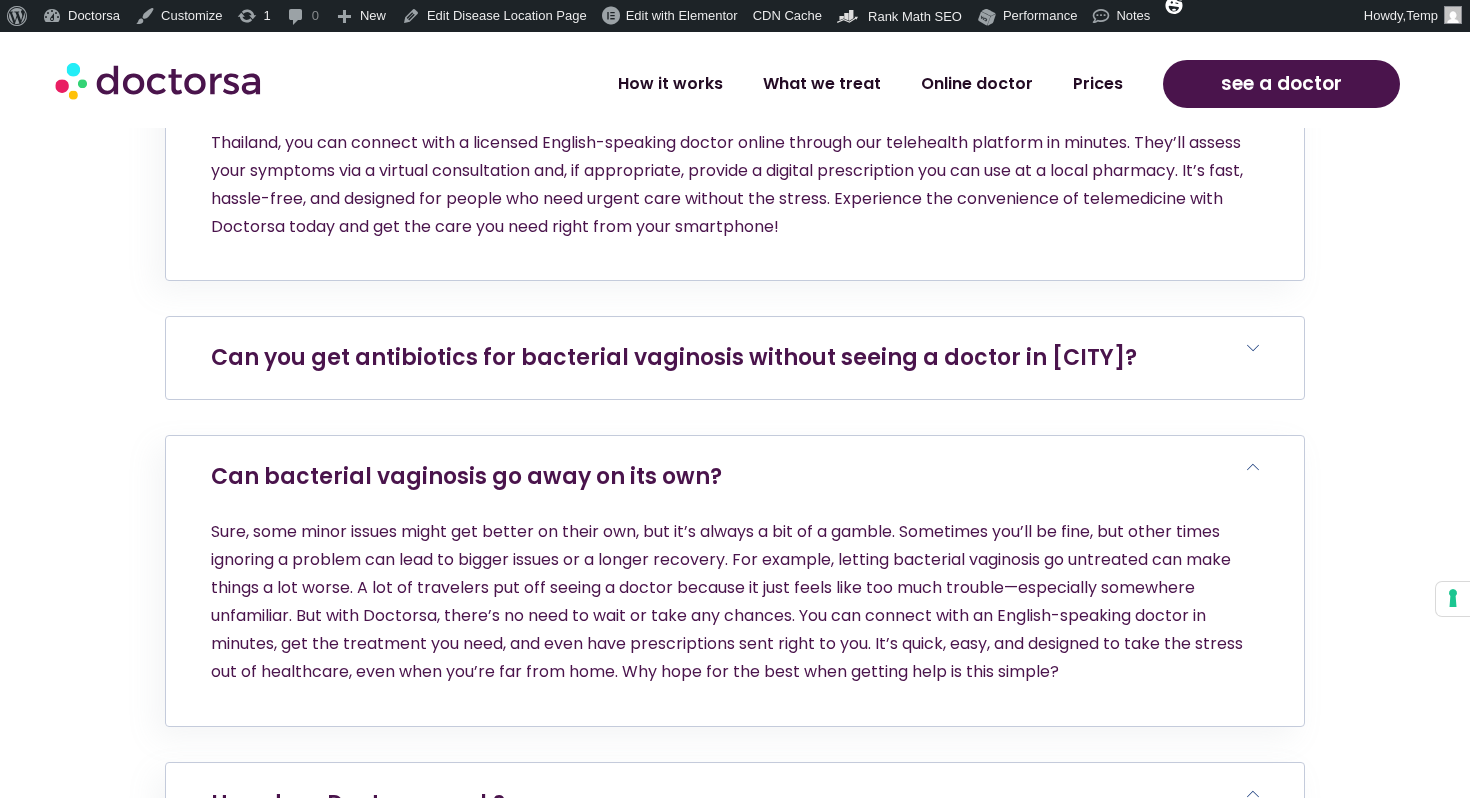 click on "Can you get antibiotics for bacterial vaginosis without seeing a doctor in [CITY]?" at bounding box center [674, 357] 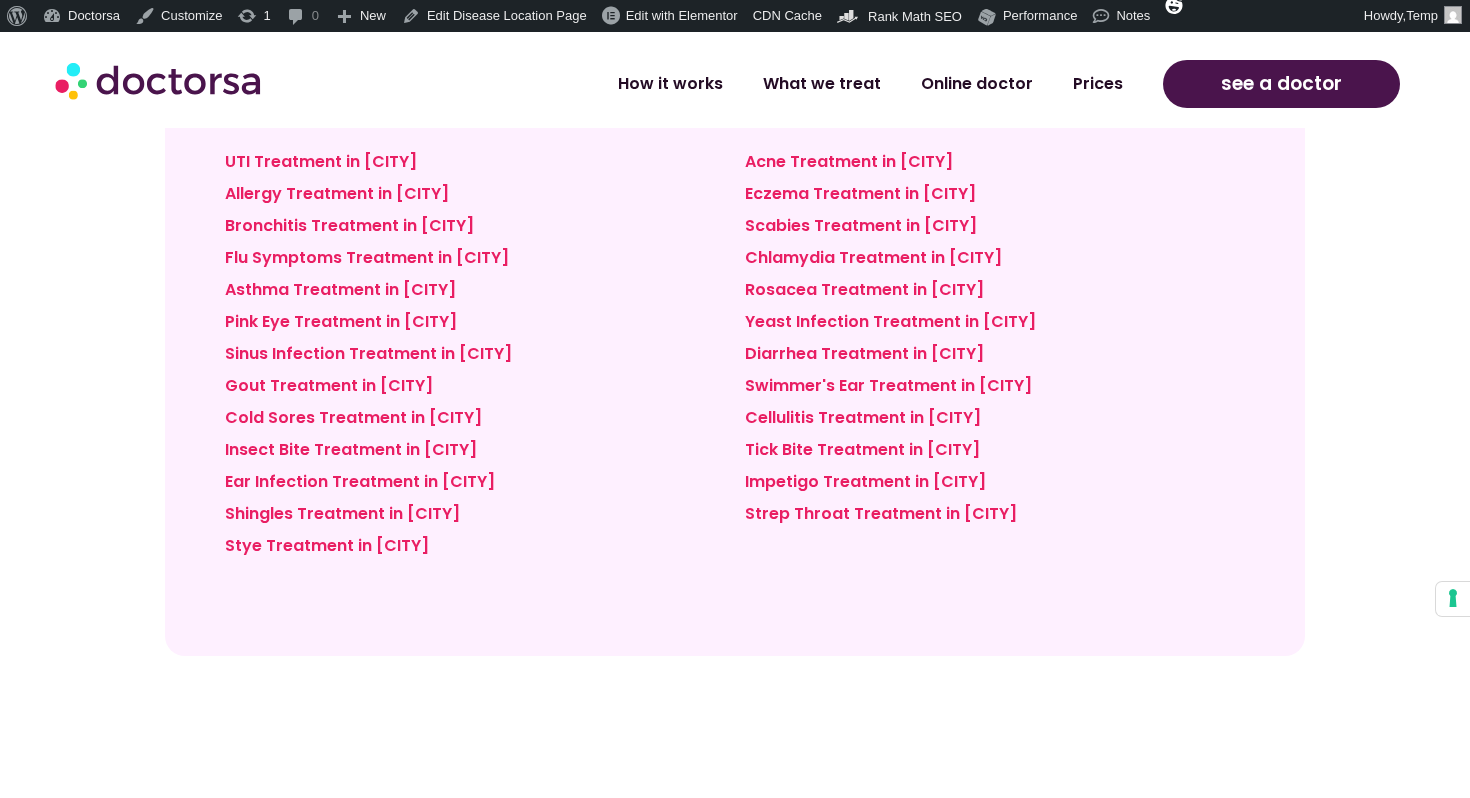 scroll, scrollTop: 6492, scrollLeft: 0, axis: vertical 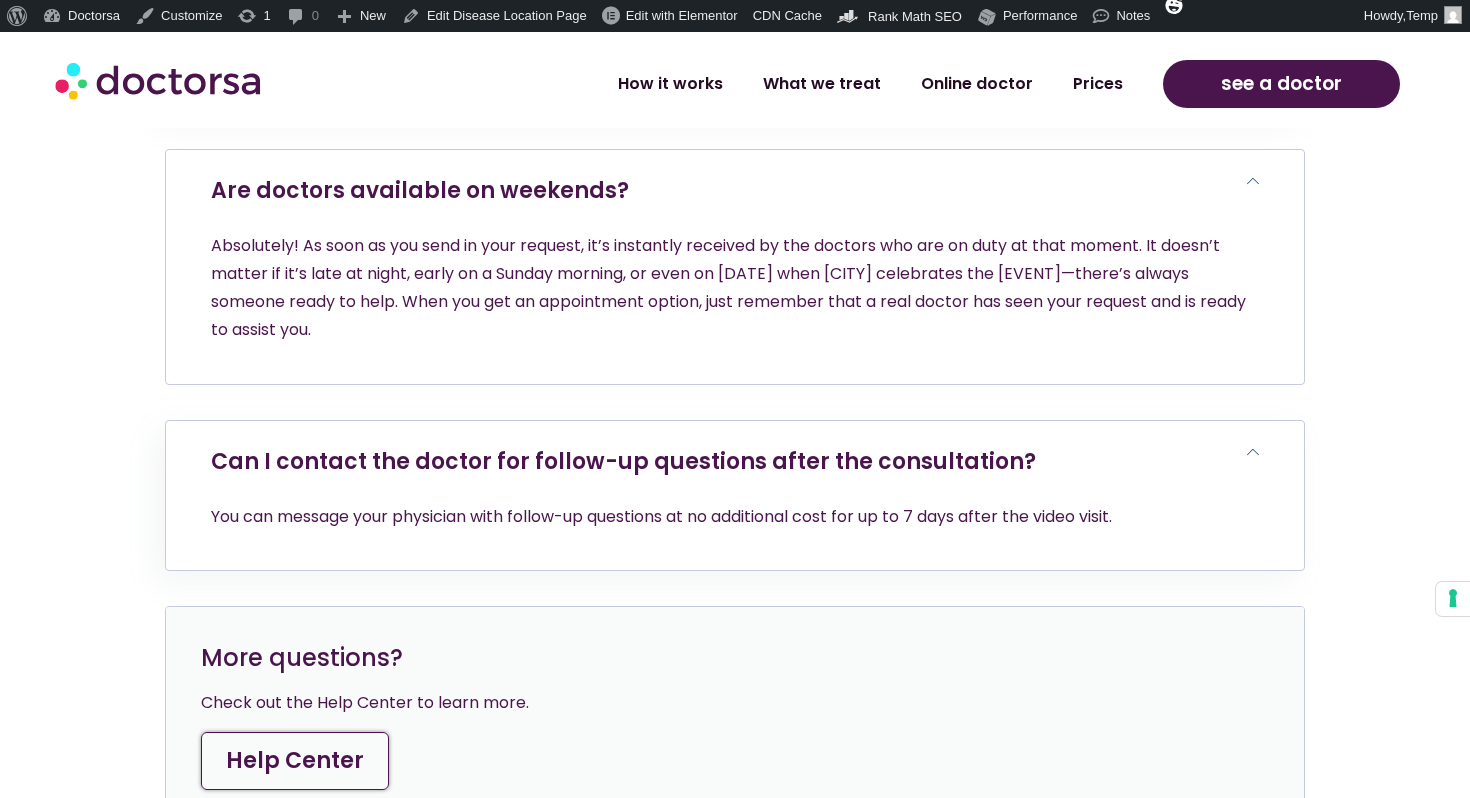 click on "Absolutely! As soon as you send in your request, it’s instantly received by the doctors who are on duty at that moment. It doesn’t matter if it’s late at night, early on a Sunday morning, or even on [DATE] when [CITY] celebrates the [EVENT]—there’s always someone ready to help. When you get an appointment option, just remember that a real doctor has seen your request and is ready to assist you." at bounding box center (735, 288) 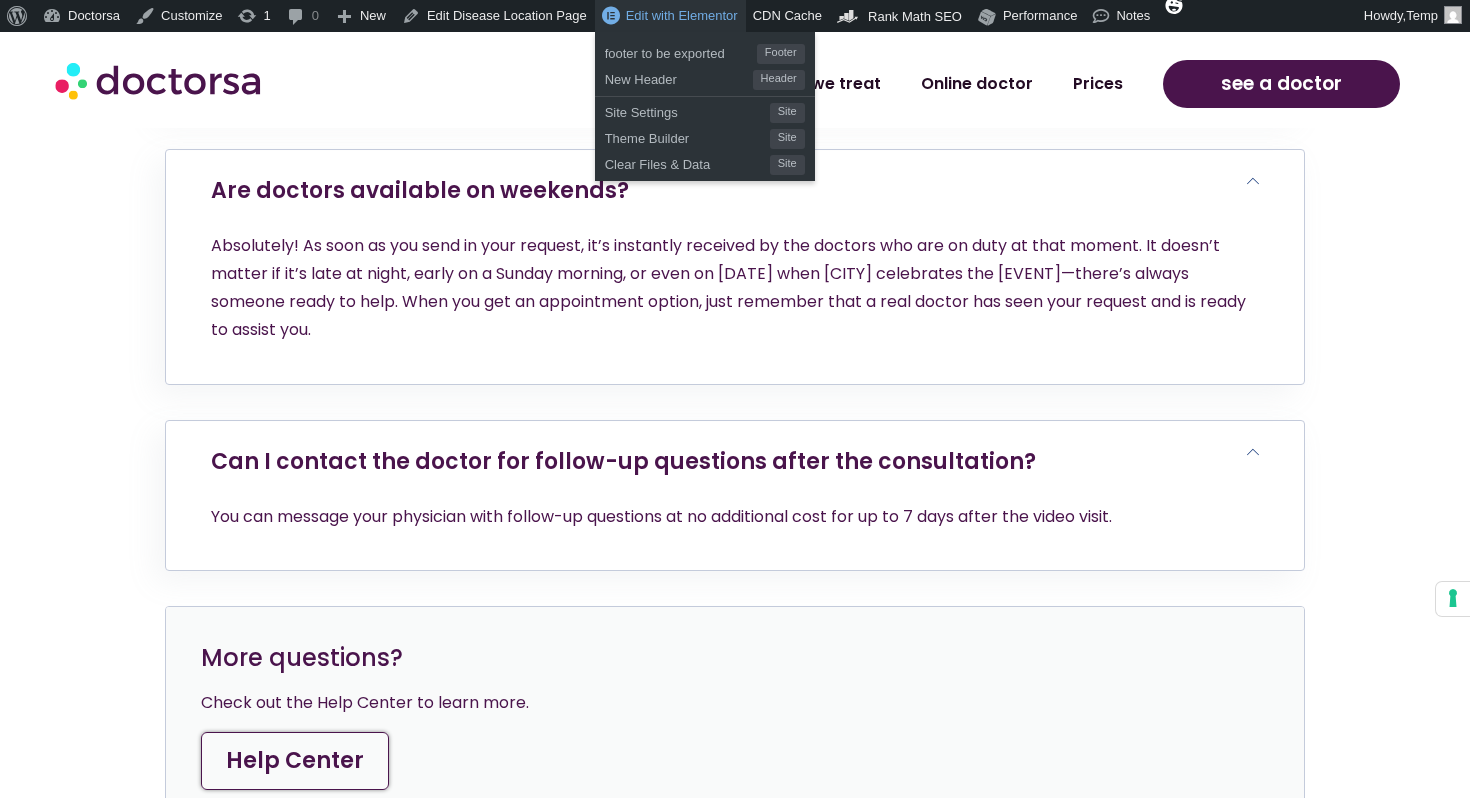 click on "Edit with Elementor" at bounding box center (682, 15) 